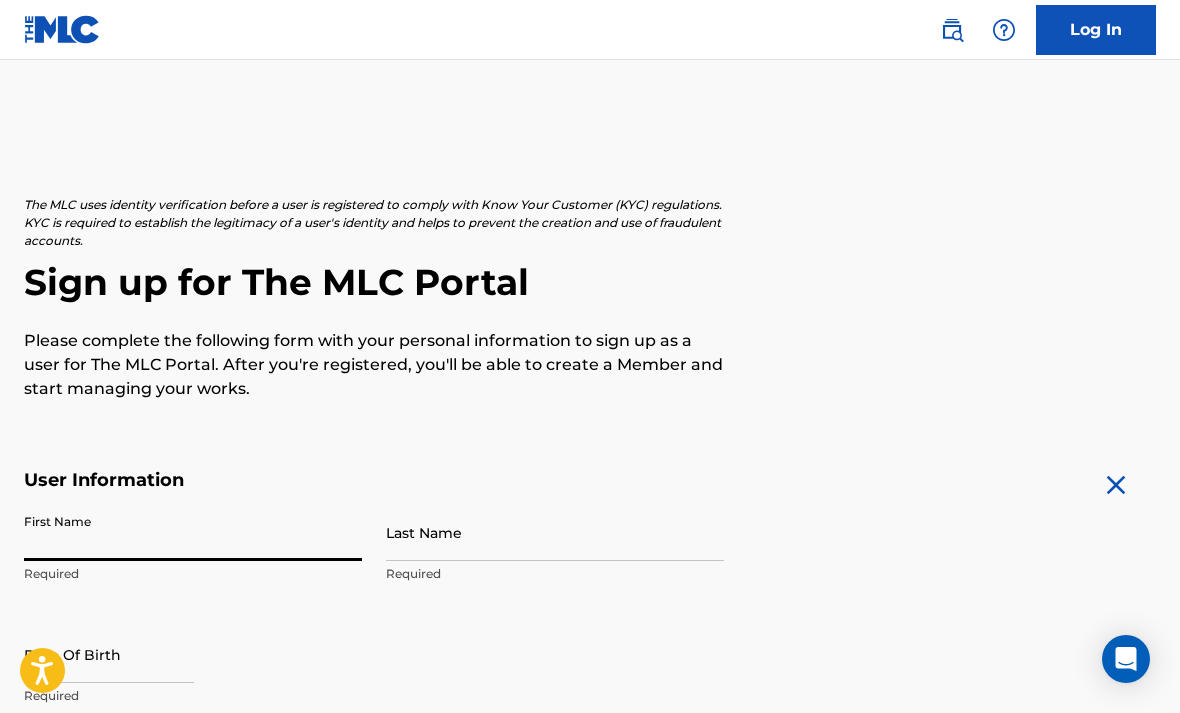 scroll, scrollTop: 0, scrollLeft: 0, axis: both 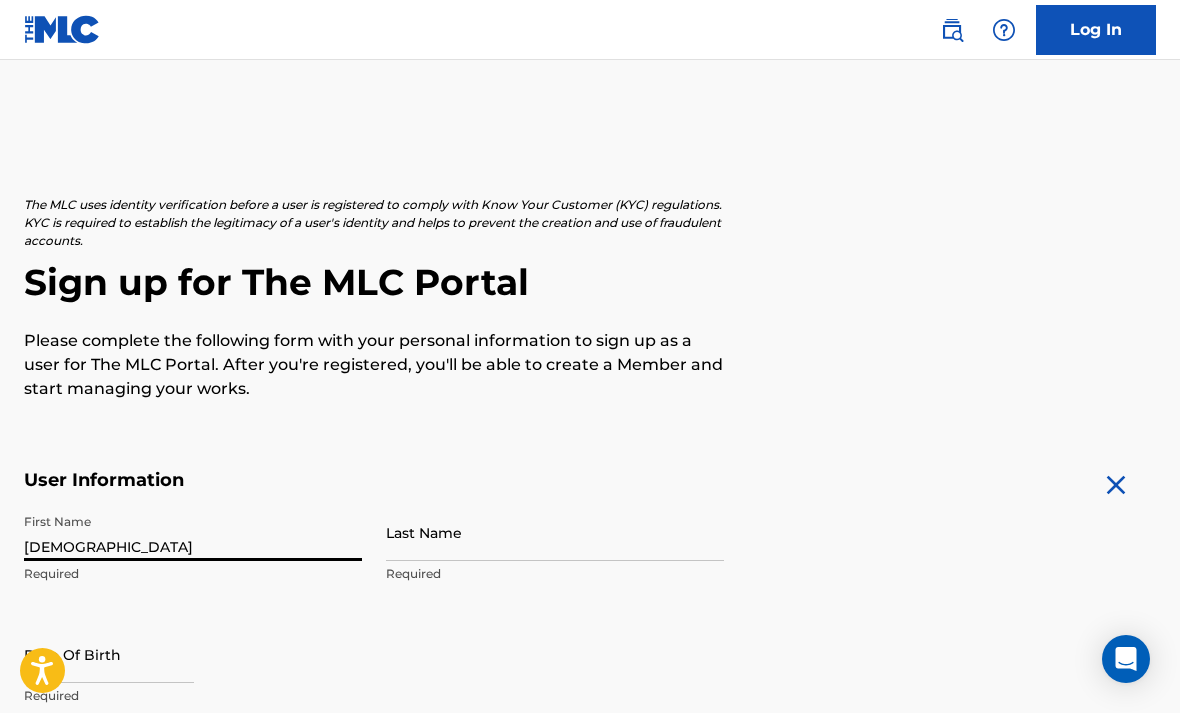 type on "[DEMOGRAPHIC_DATA]" 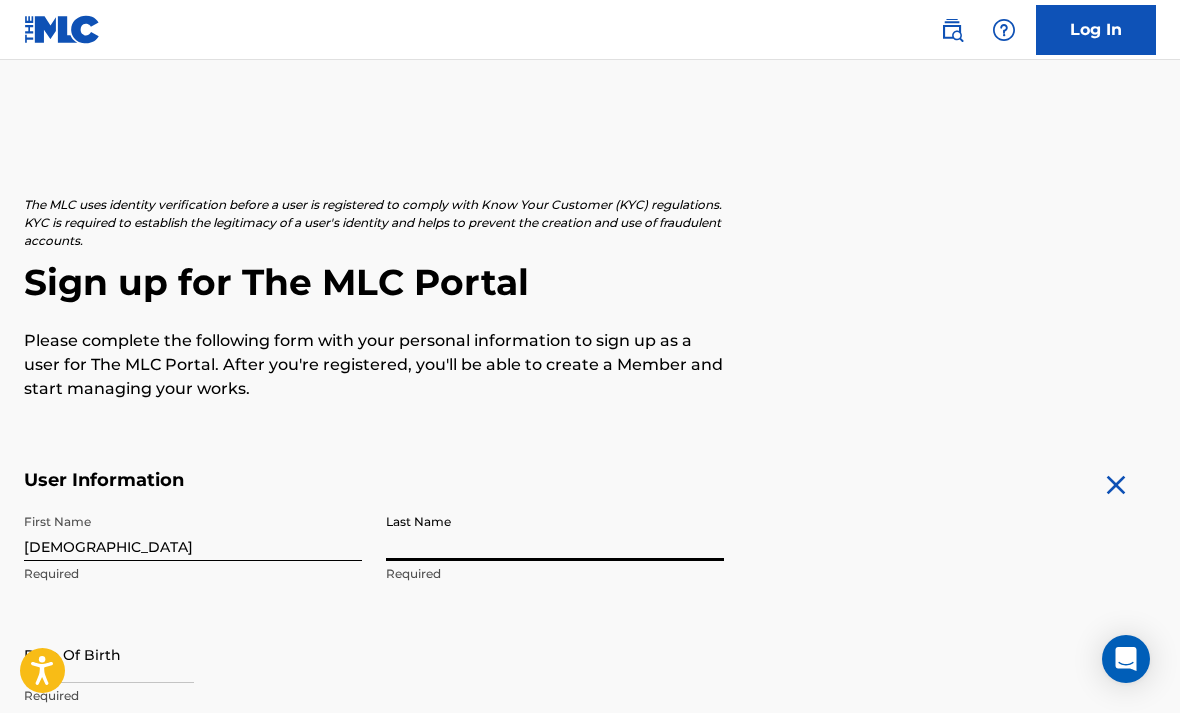 type on "J" 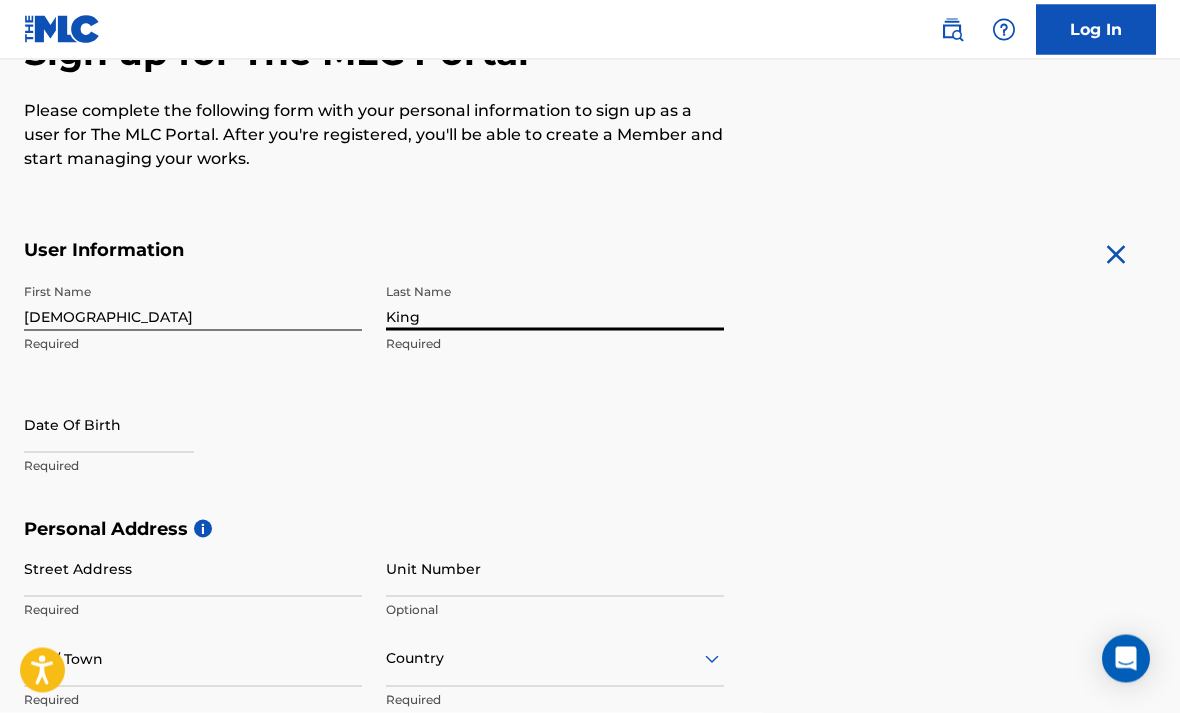 scroll, scrollTop: 255, scrollLeft: 0, axis: vertical 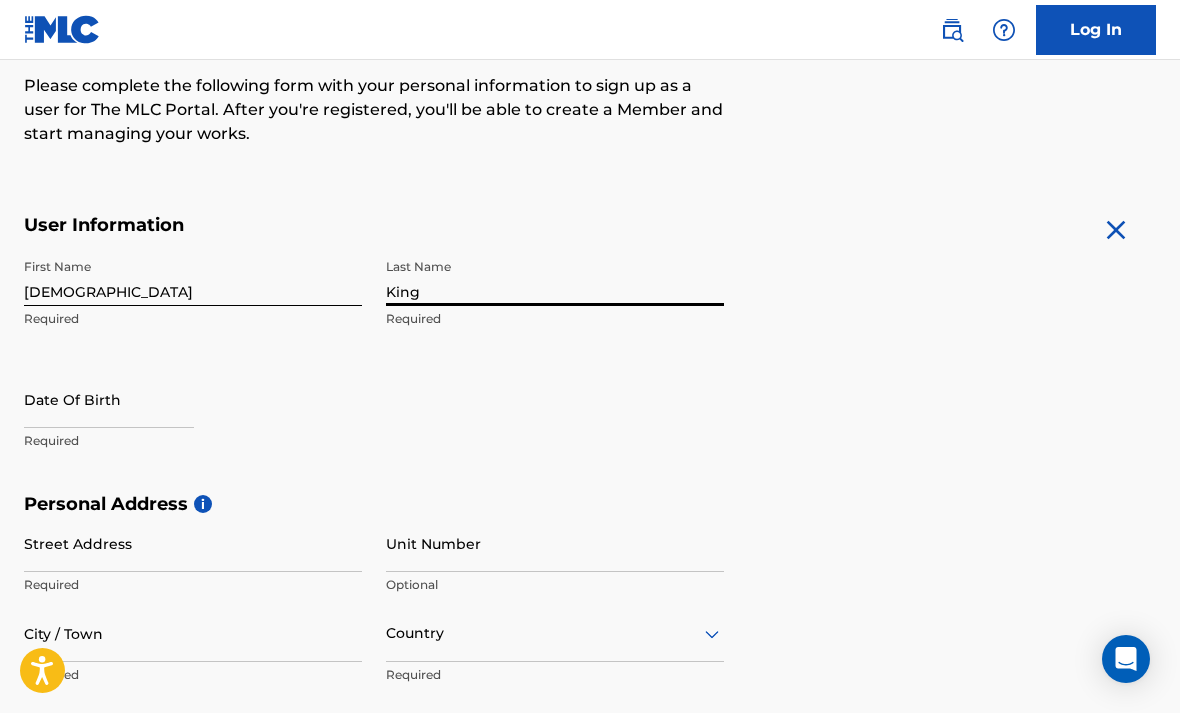 type on "King" 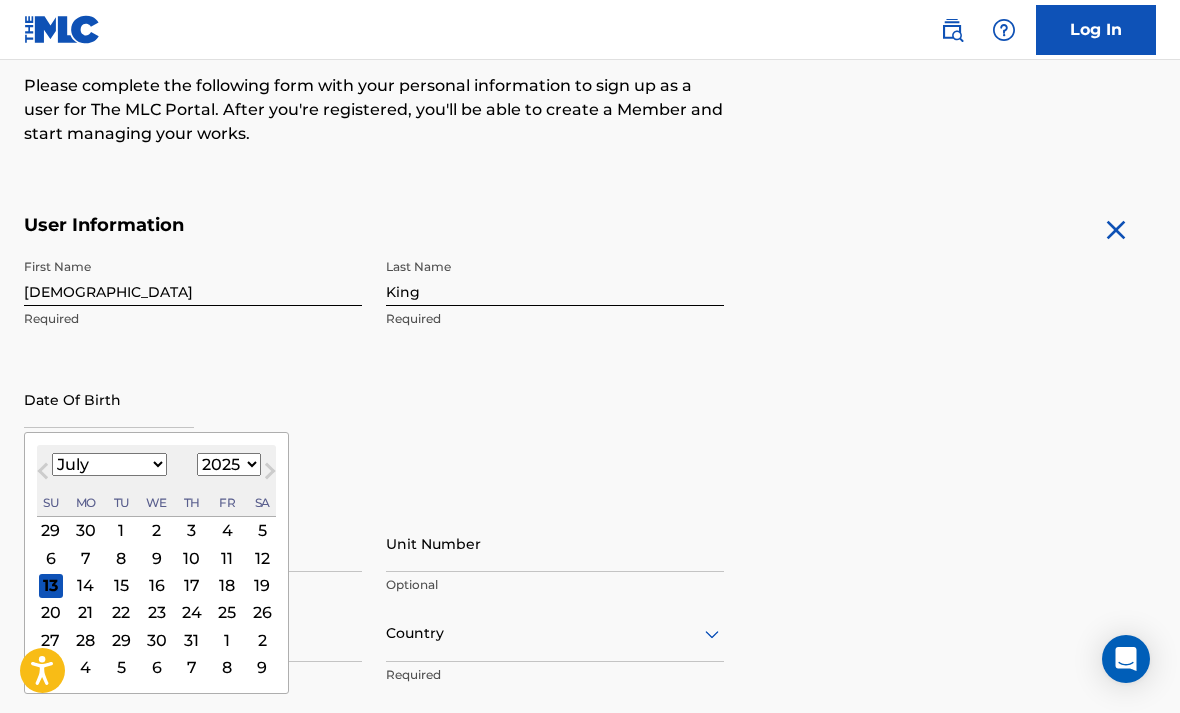 click on "1899 1900 1901 1902 1903 1904 1905 1906 1907 1908 1909 1910 1911 1912 1913 1914 1915 1916 1917 1918 1919 1920 1921 1922 1923 1924 1925 1926 1927 1928 1929 1930 1931 1932 1933 1934 1935 1936 1937 1938 1939 1940 1941 1942 1943 1944 1945 1946 1947 1948 1949 1950 1951 1952 1953 1954 1955 1956 1957 1958 1959 1960 1961 1962 1963 1964 1965 1966 1967 1968 1969 1970 1971 1972 1973 1974 1975 1976 1977 1978 1979 1980 1981 1982 1983 1984 1985 1986 1987 1988 1989 1990 1991 1992 1993 1994 1995 1996 1997 1998 1999 2000 2001 2002 2003 2004 2005 2006 2007 2008 2009 2010 2011 2012 2013 2014 2015 2016 2017 2018 2019 2020 2021 2022 2023 2024 2025 2026 2027 2028 2029 2030 2031 2032 2033 2034 2035 2036 2037 2038 2039 2040 2041 2042 2043 2044 2045 2046 2047 2048 2049 2050 2051 2052 2053 2054 2055 2056 2057 2058 2059 2060 2061 2062 2063 2064 2065 2066 2067 2068 2069 2070 2071 2072 2073 2074 2075 2076 2077 2078 2079 2080 2081 2082 2083 2084 2085 2086 2087 2088 2089 2090 2091 2092 2093 2094 2095 2096 2097 2098 2099 2100" at bounding box center [229, 464] 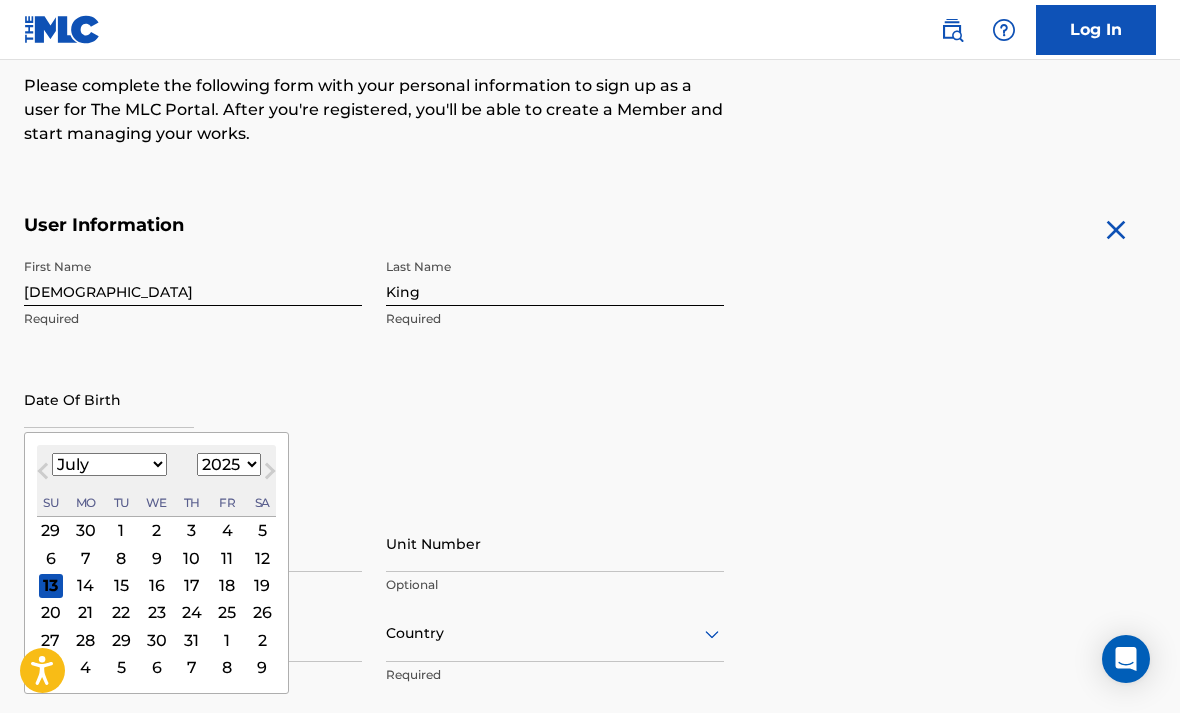 select on "1998" 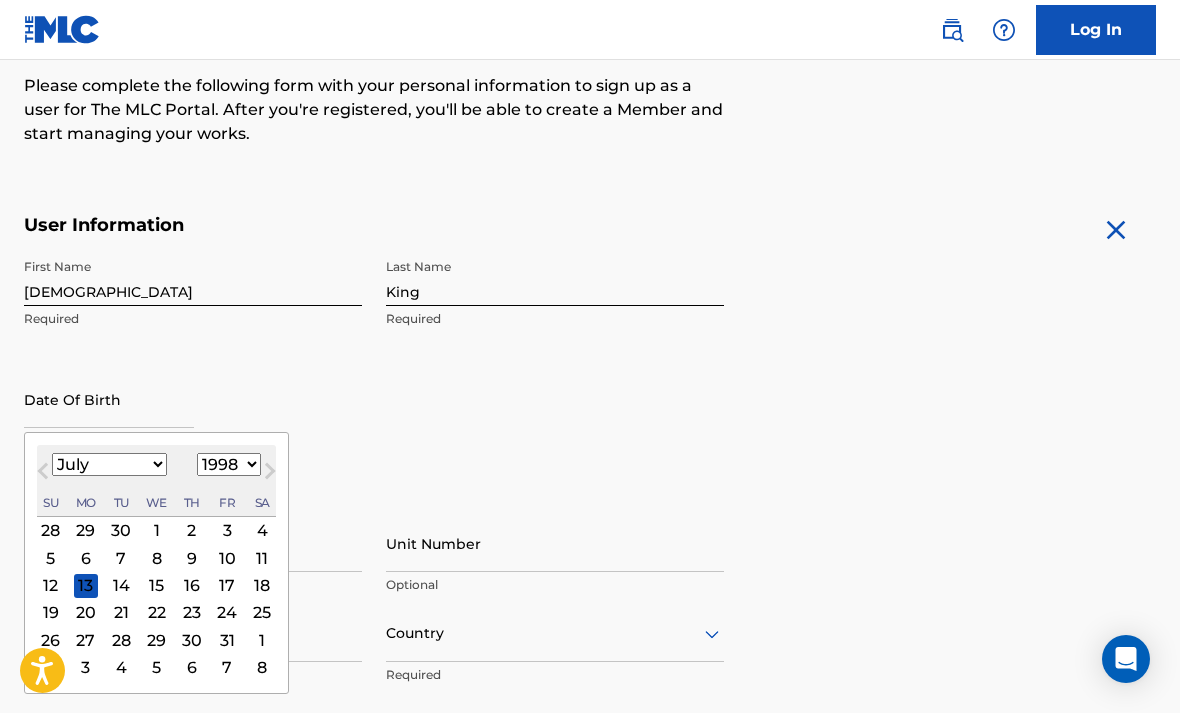 click on "January February March April May June July August September October November December" at bounding box center [109, 464] 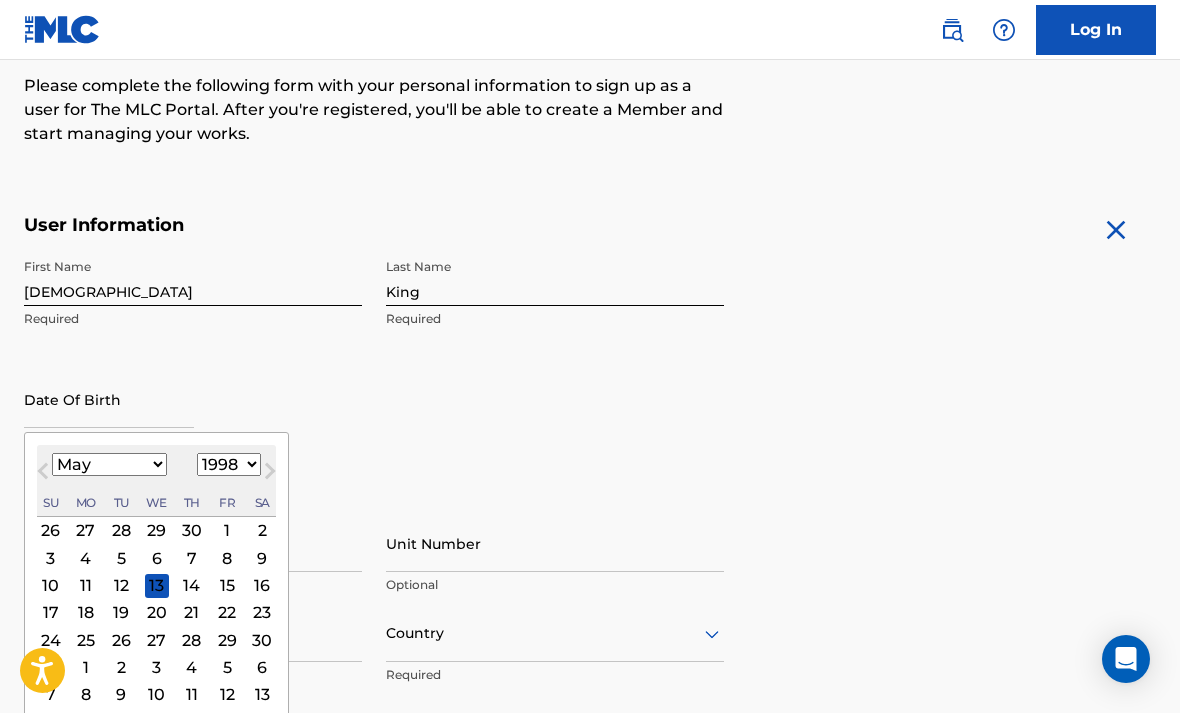 click on "19" at bounding box center (121, 612) 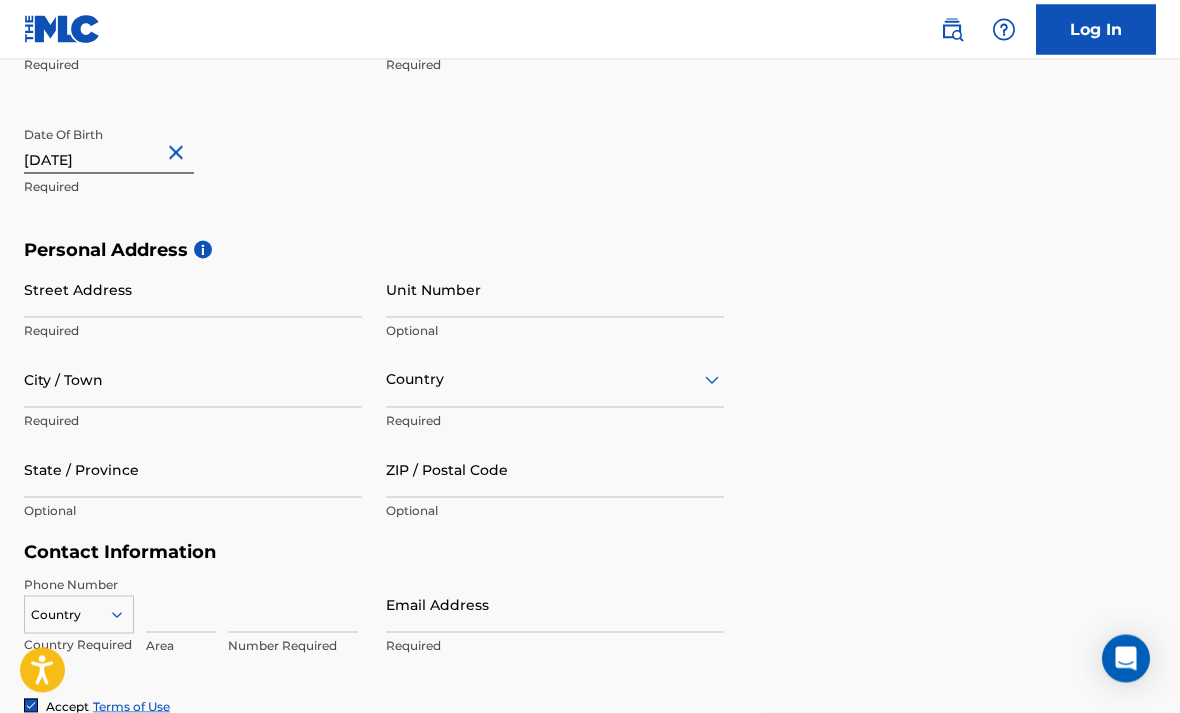 click on "Street Address" at bounding box center (193, 289) 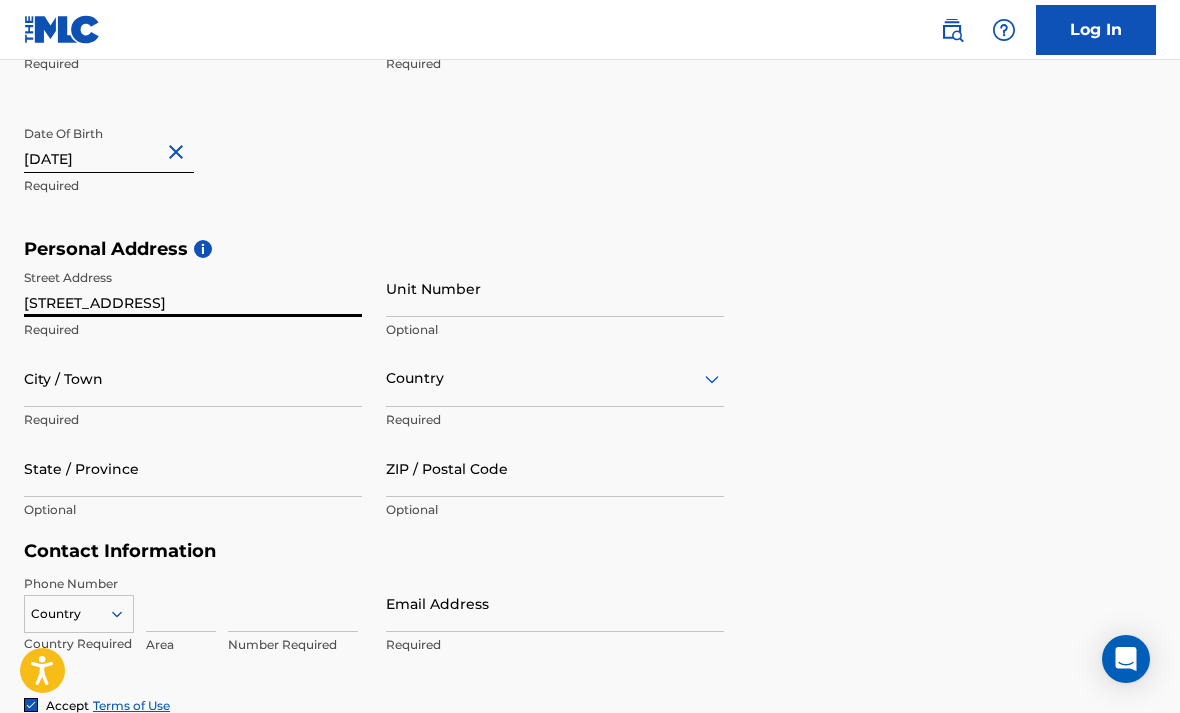 type on "[STREET_ADDRESS]" 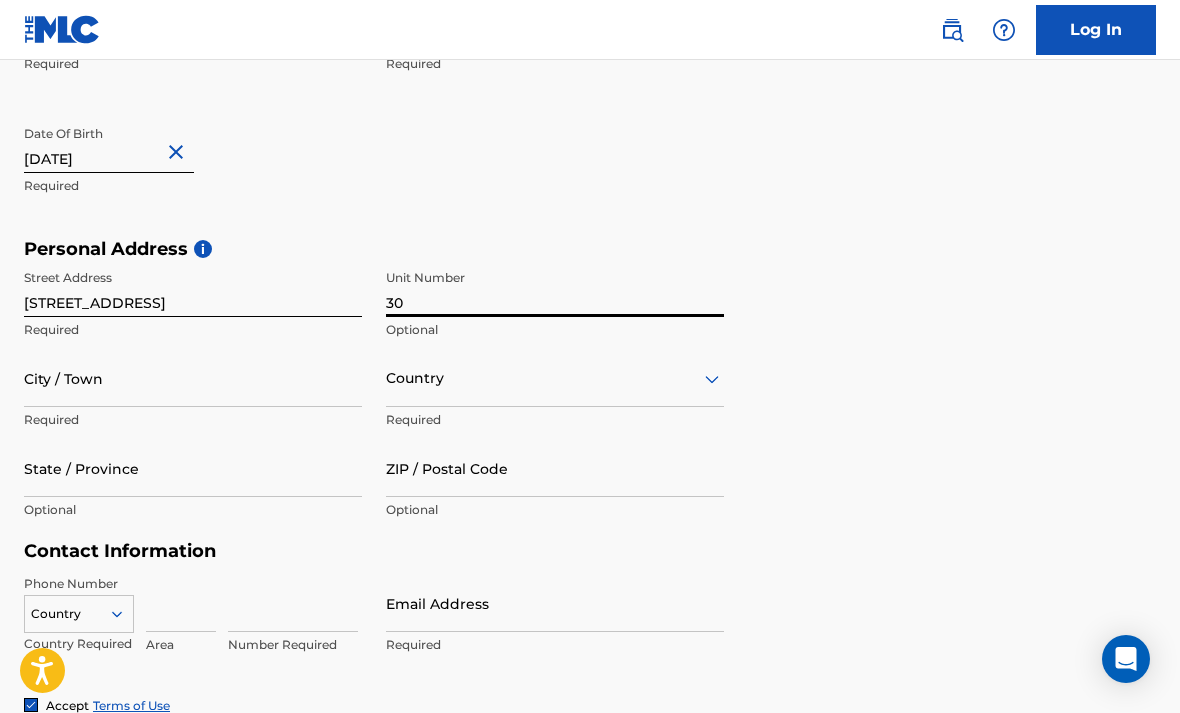 type on "30" 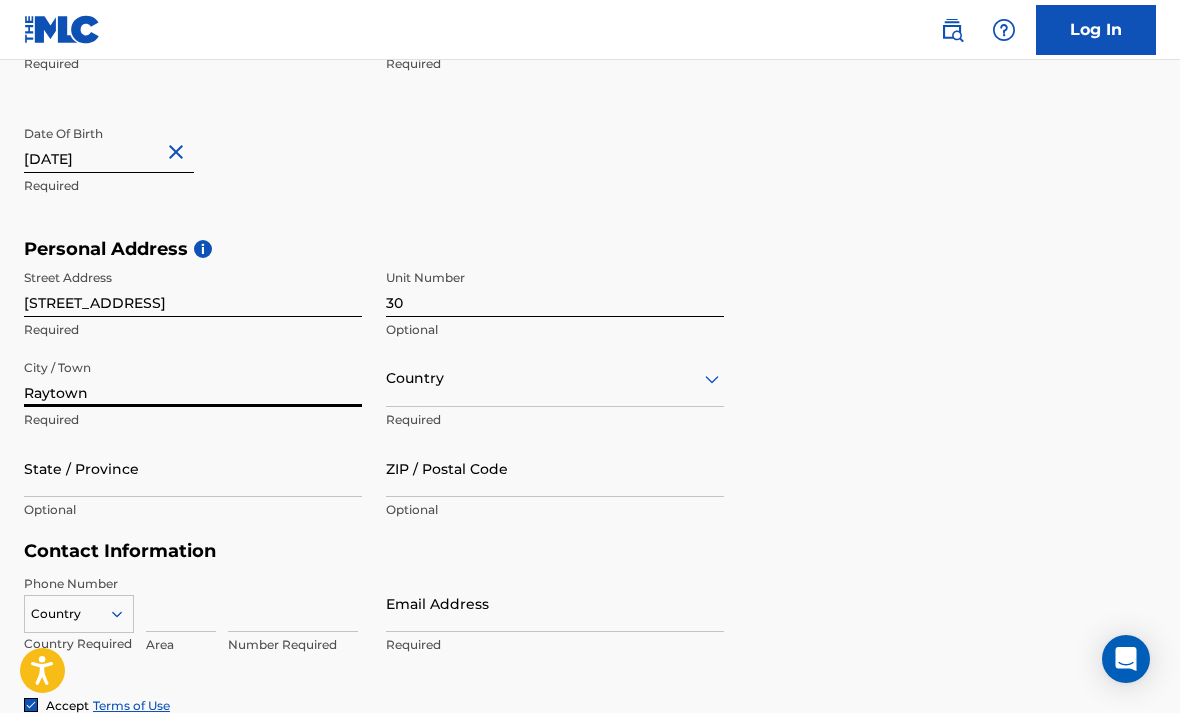 type on "Raytown" 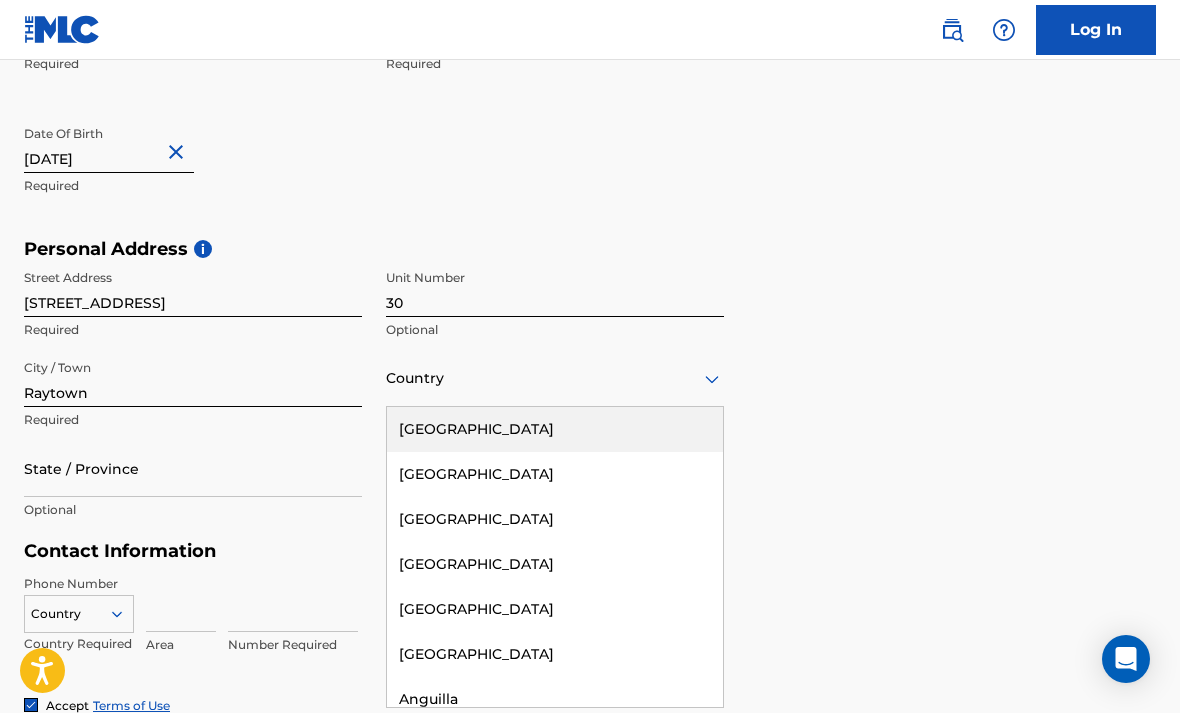 click on "[GEOGRAPHIC_DATA]" at bounding box center (555, 429) 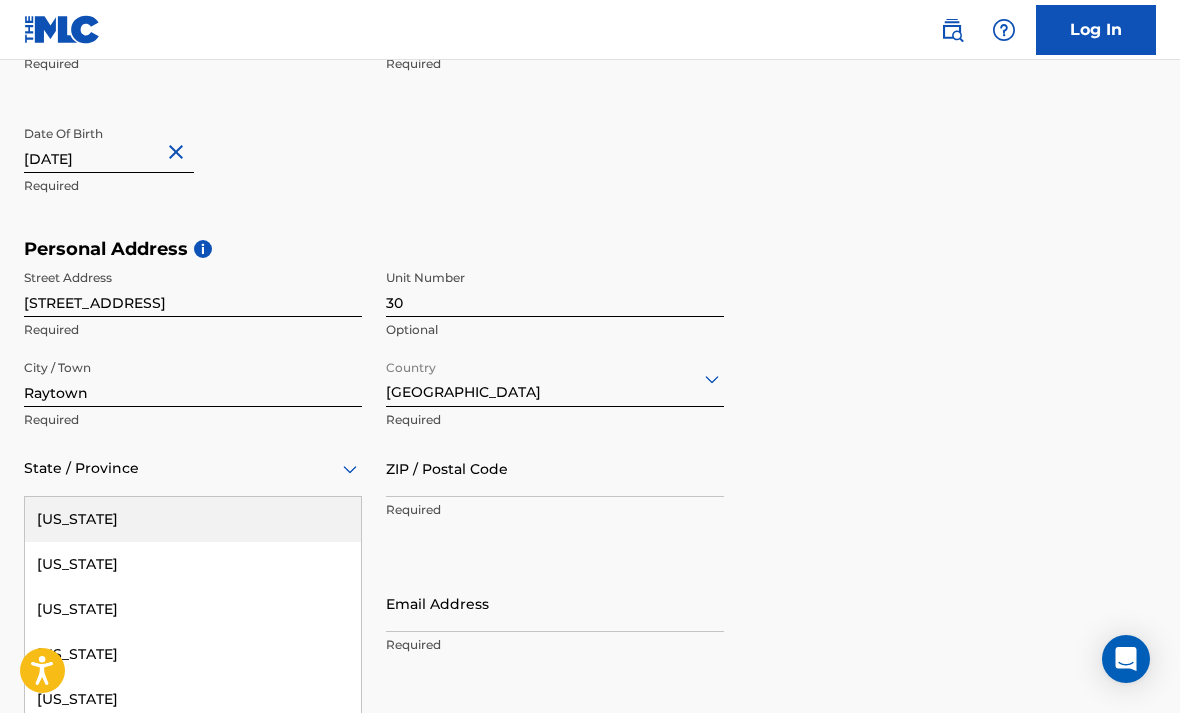 scroll, scrollTop: 530, scrollLeft: 0, axis: vertical 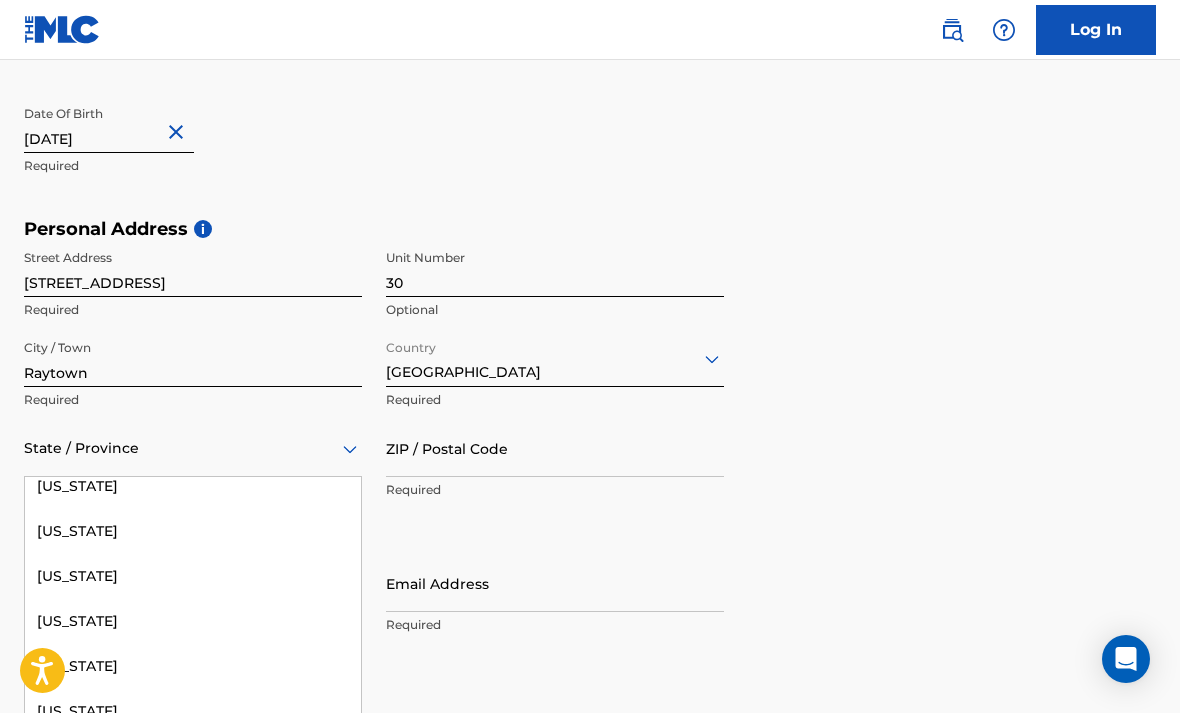 click on "[US_STATE]" at bounding box center (193, 621) 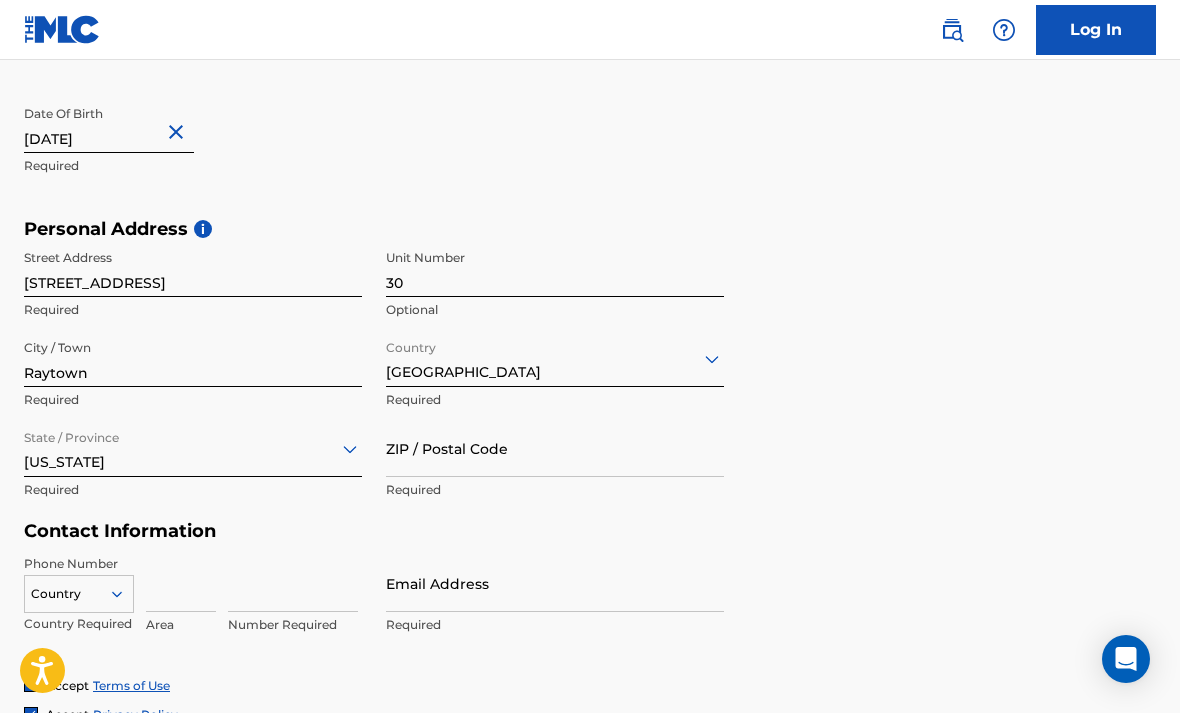 click on "ZIP / Postal Code" at bounding box center (555, 448) 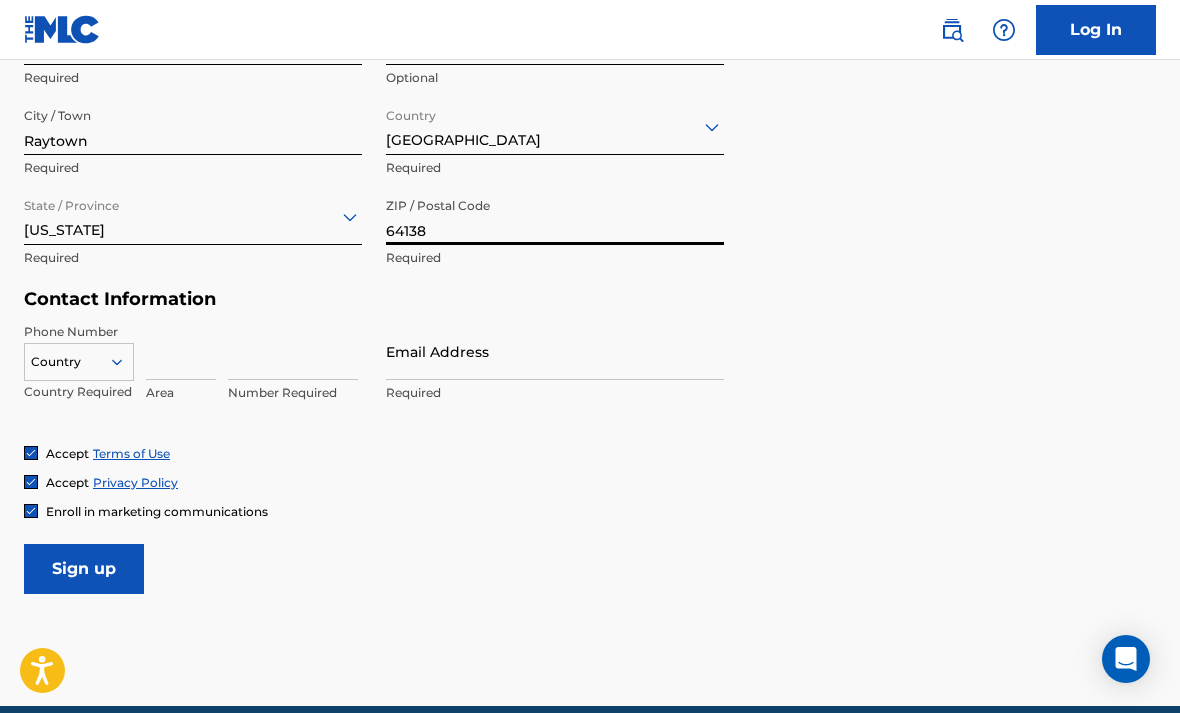 scroll, scrollTop: 774, scrollLeft: 0, axis: vertical 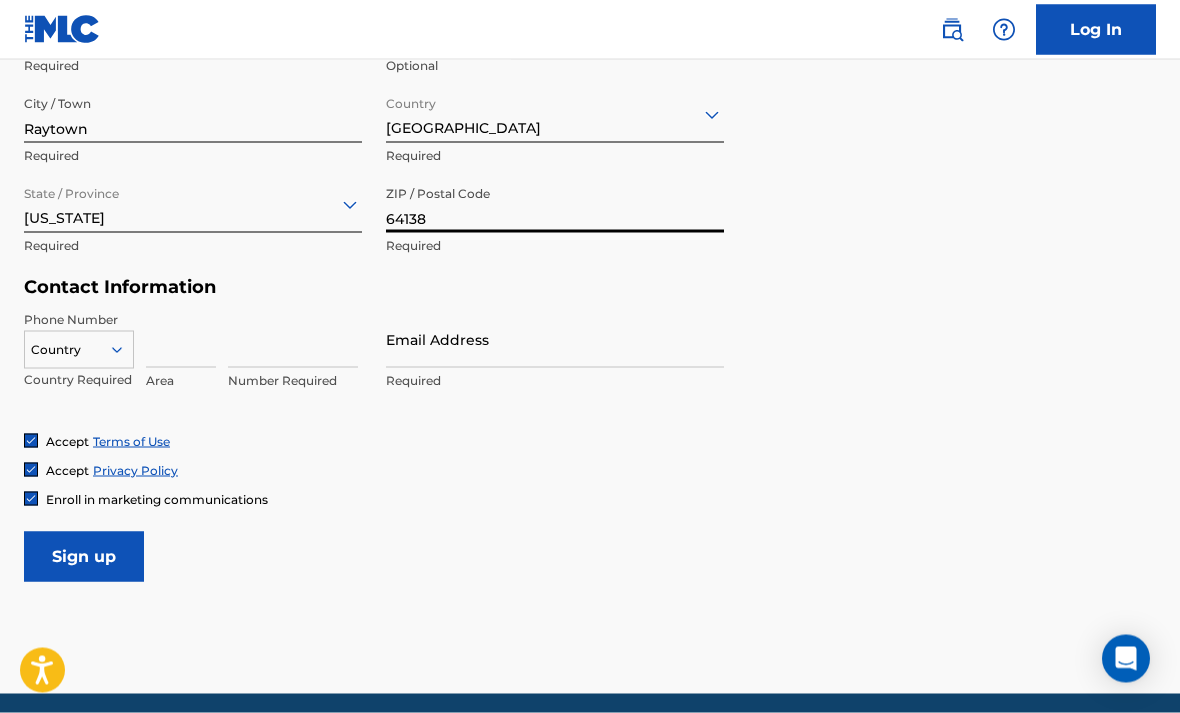 type on "64138" 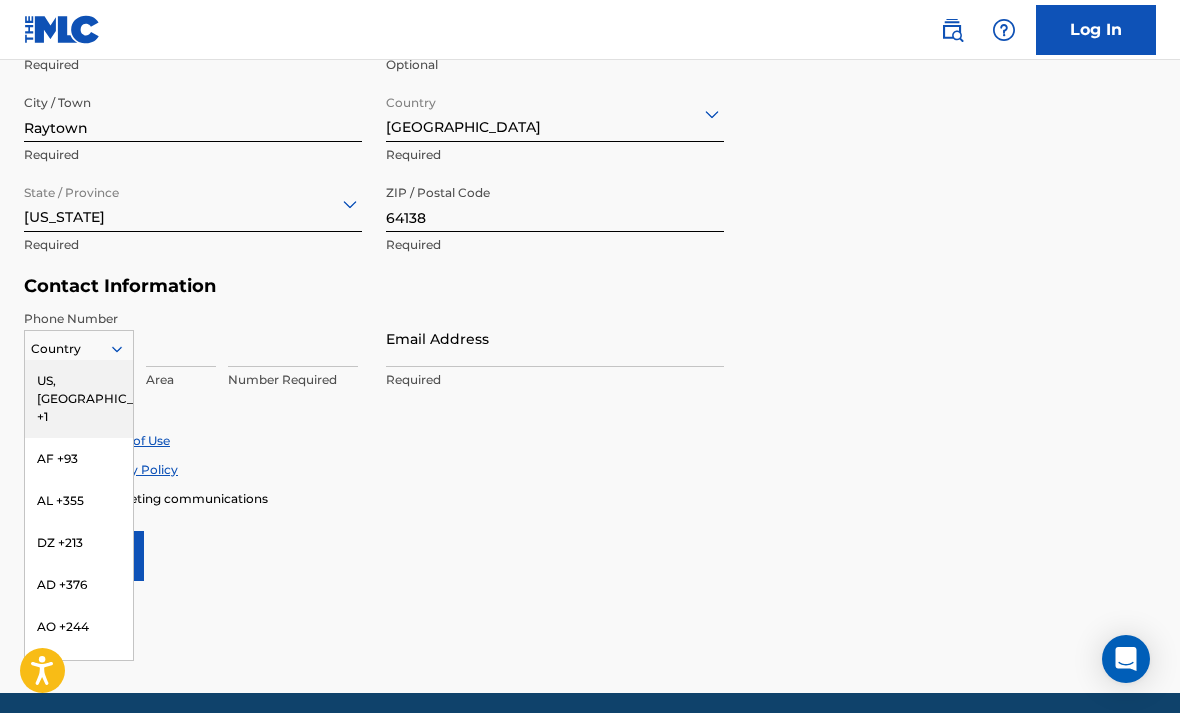 click on "US, [GEOGRAPHIC_DATA] +1" at bounding box center (79, 399) 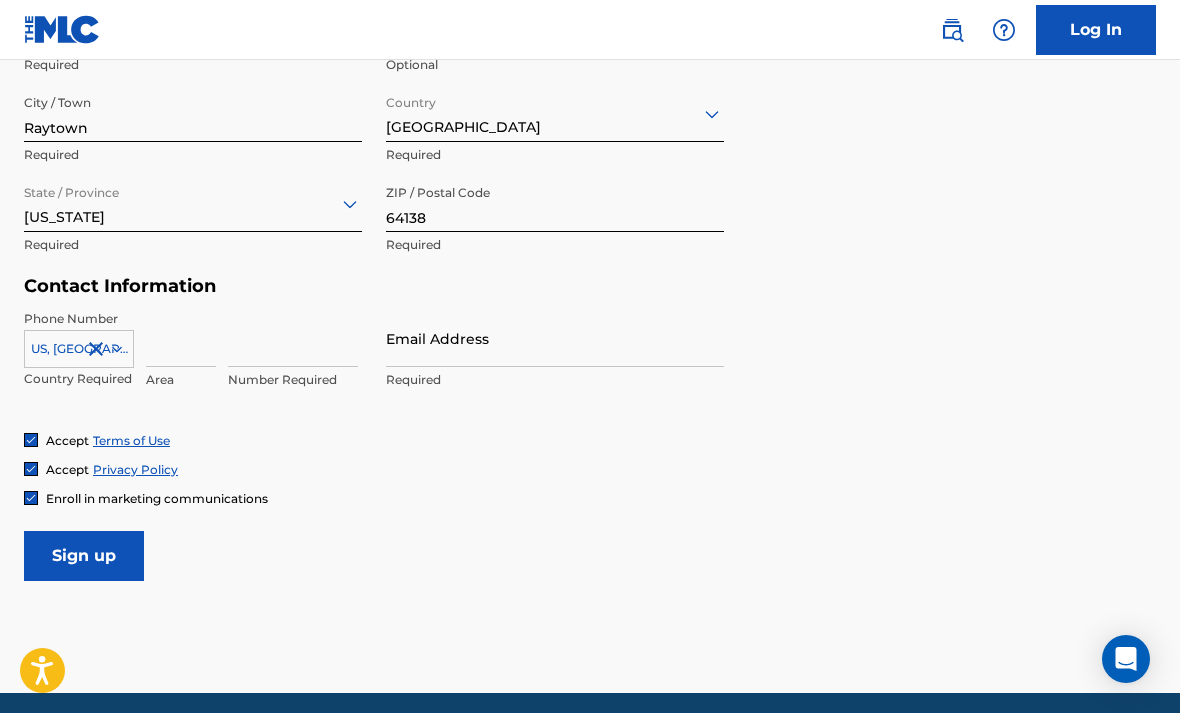 click at bounding box center (181, 338) 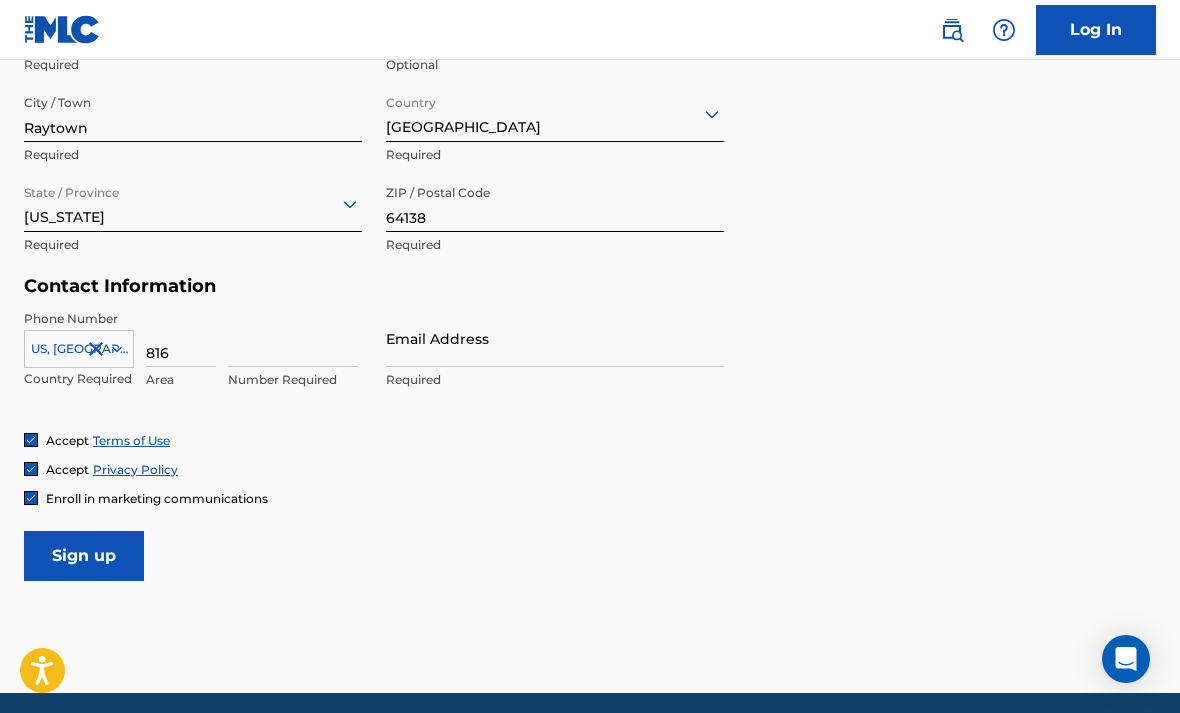 type on "816" 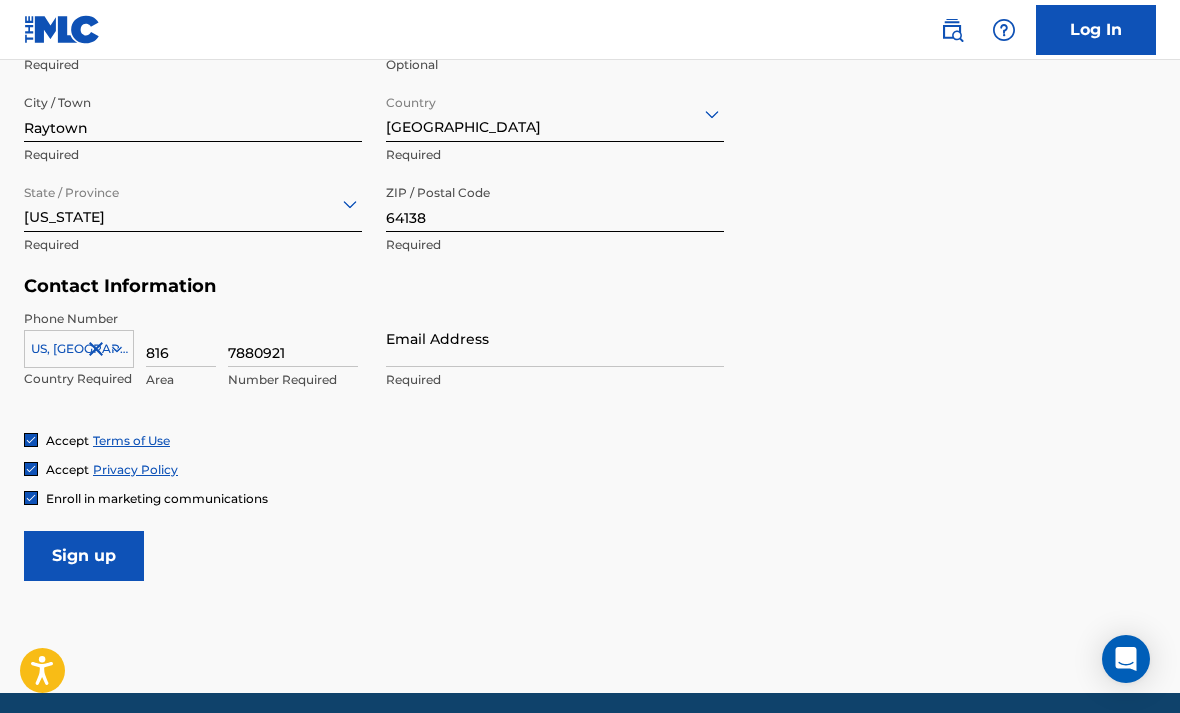 type on "7880921" 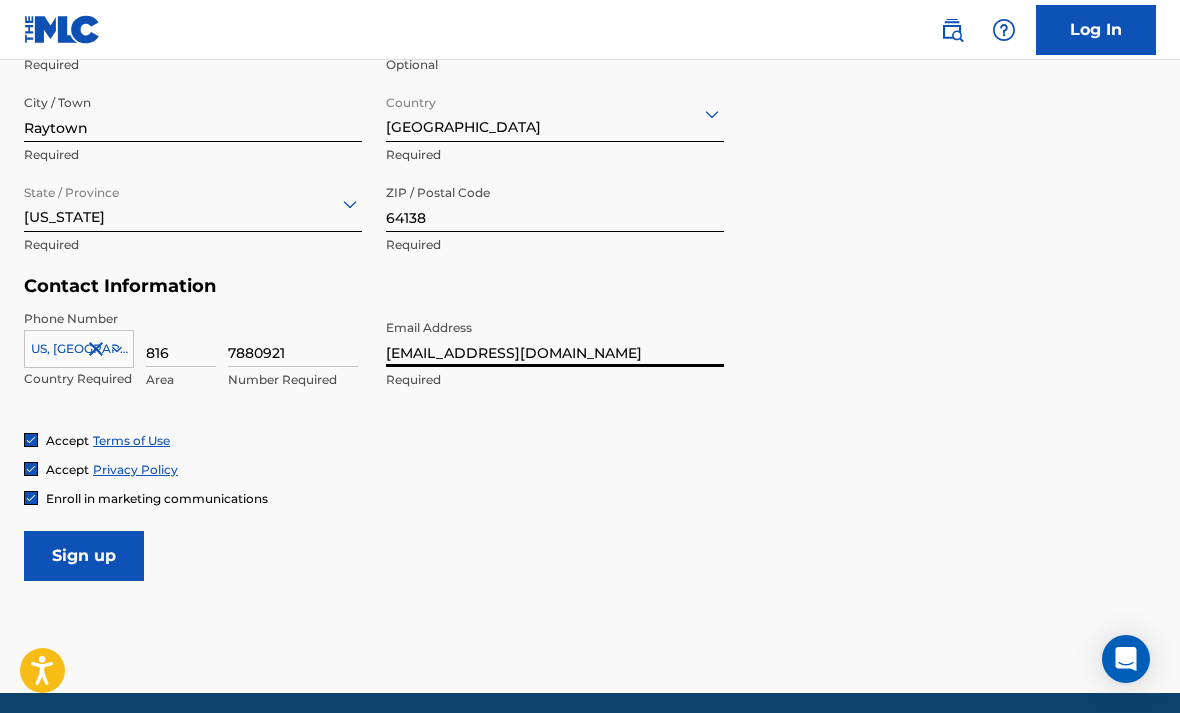 type on "[EMAIL_ADDRESS][DOMAIN_NAME]" 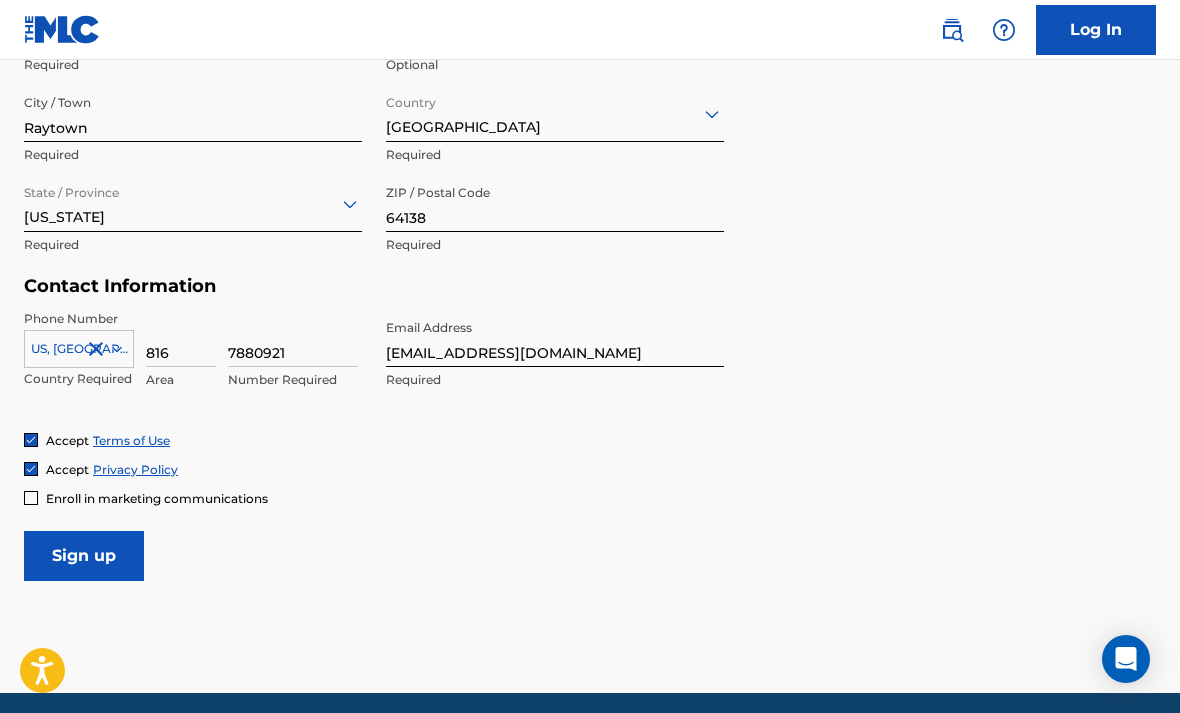 click on "Sign up" at bounding box center (84, 556) 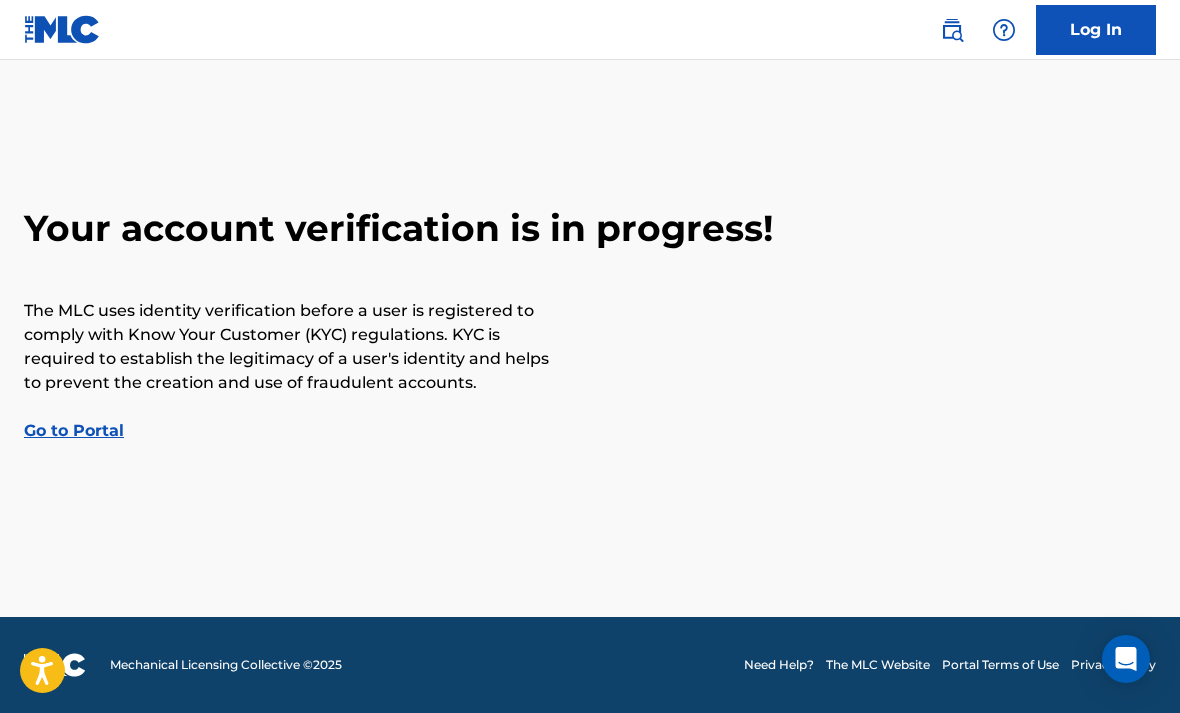 scroll, scrollTop: 0, scrollLeft: 0, axis: both 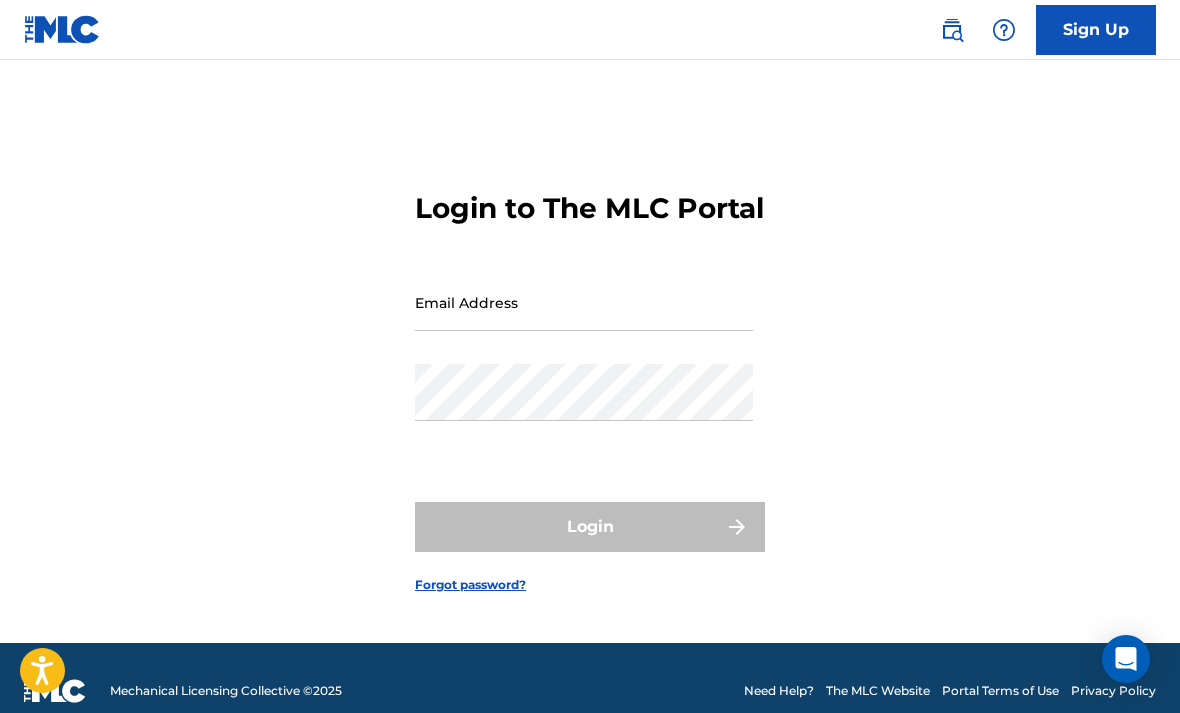 click on "Email Address" at bounding box center (584, 302) 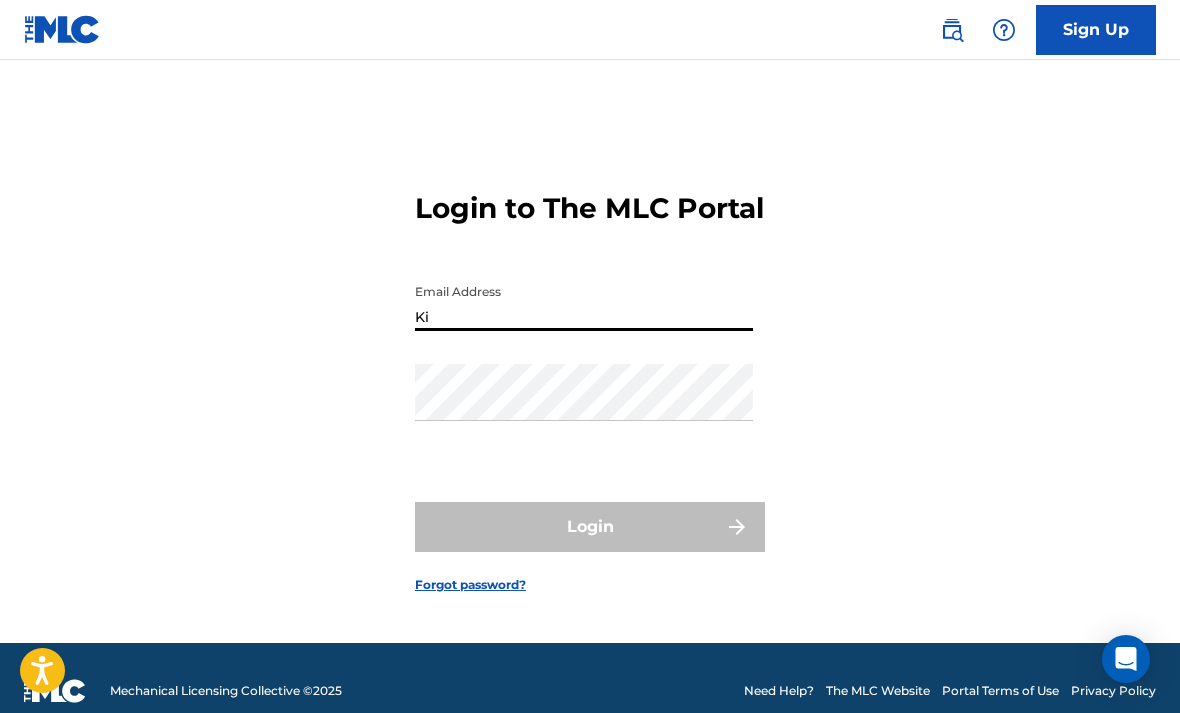 type on "K" 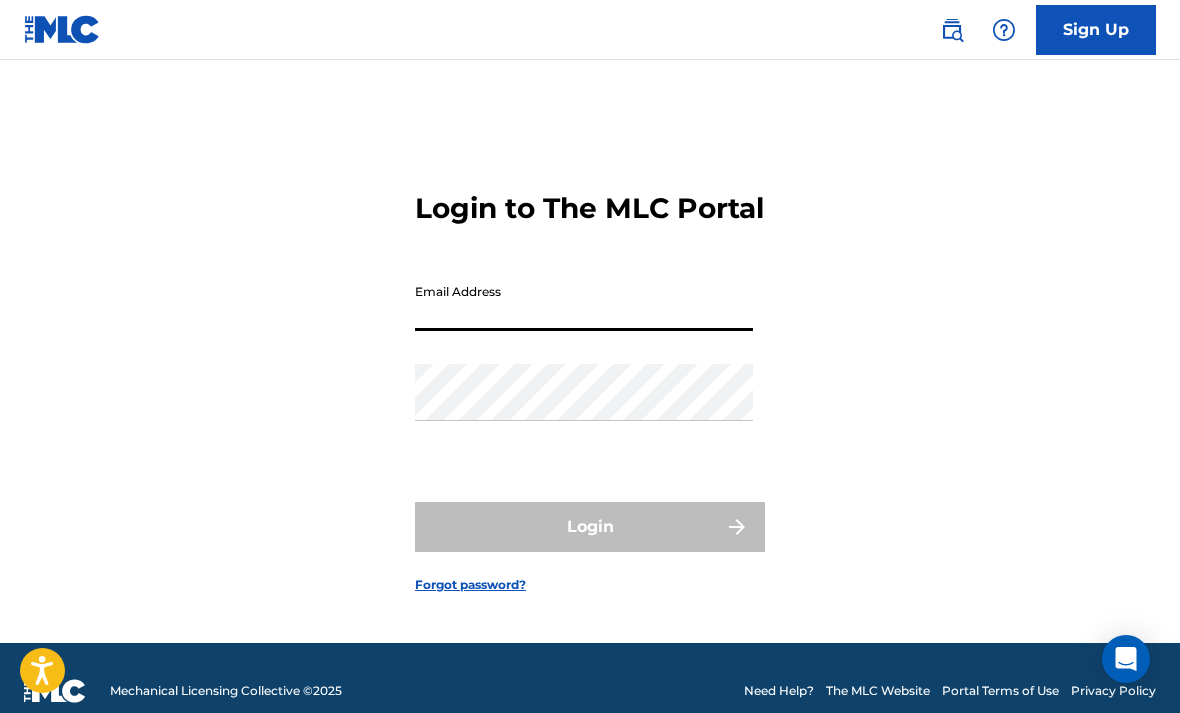 type on "K" 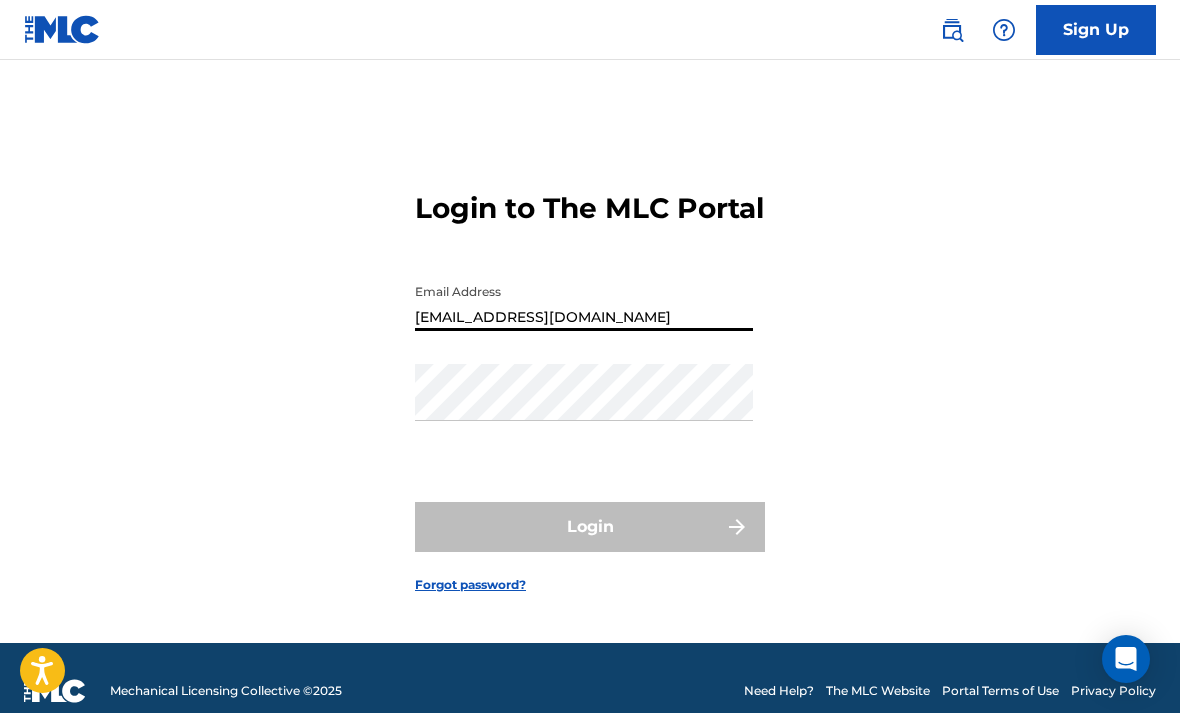 type on "[EMAIL_ADDRESS][DOMAIN_NAME]" 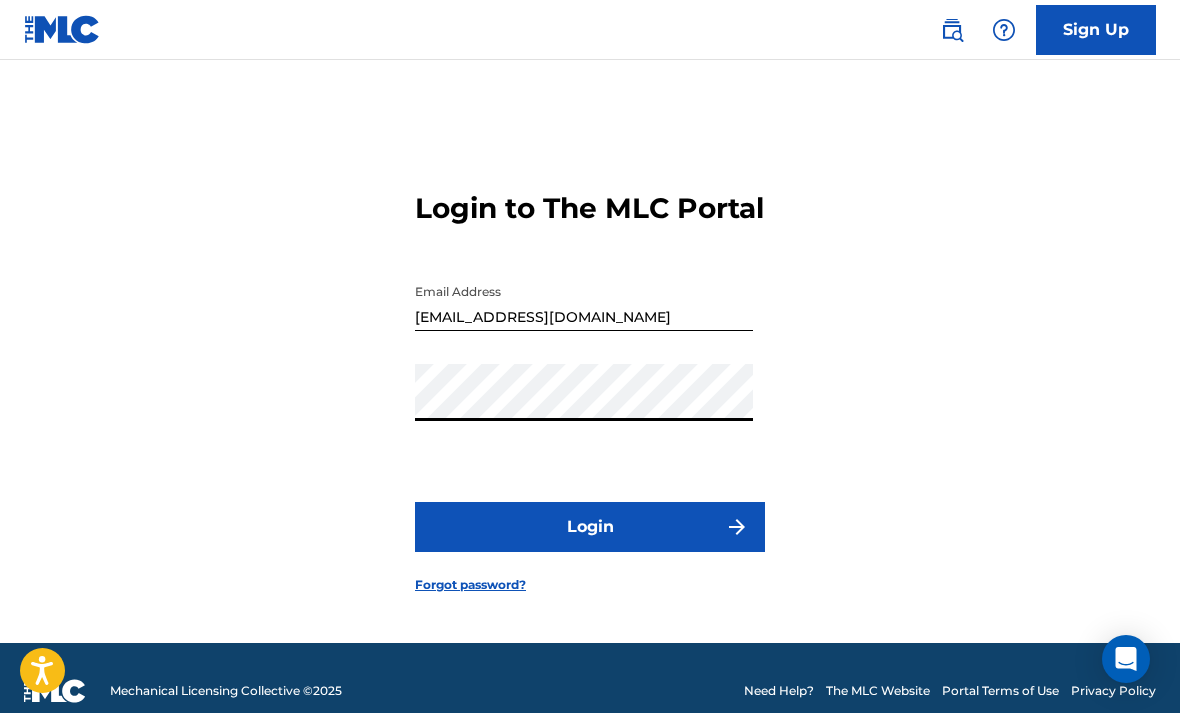 click on "Login" at bounding box center (590, 527) 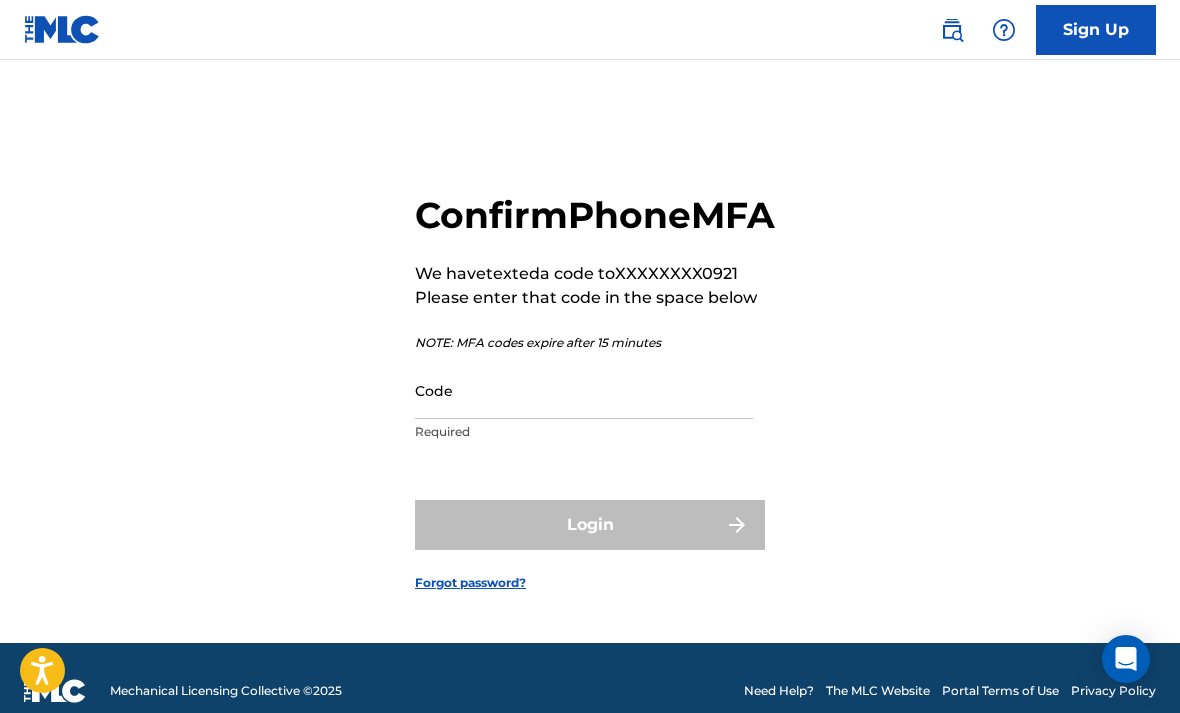 click on "Code" at bounding box center [584, 390] 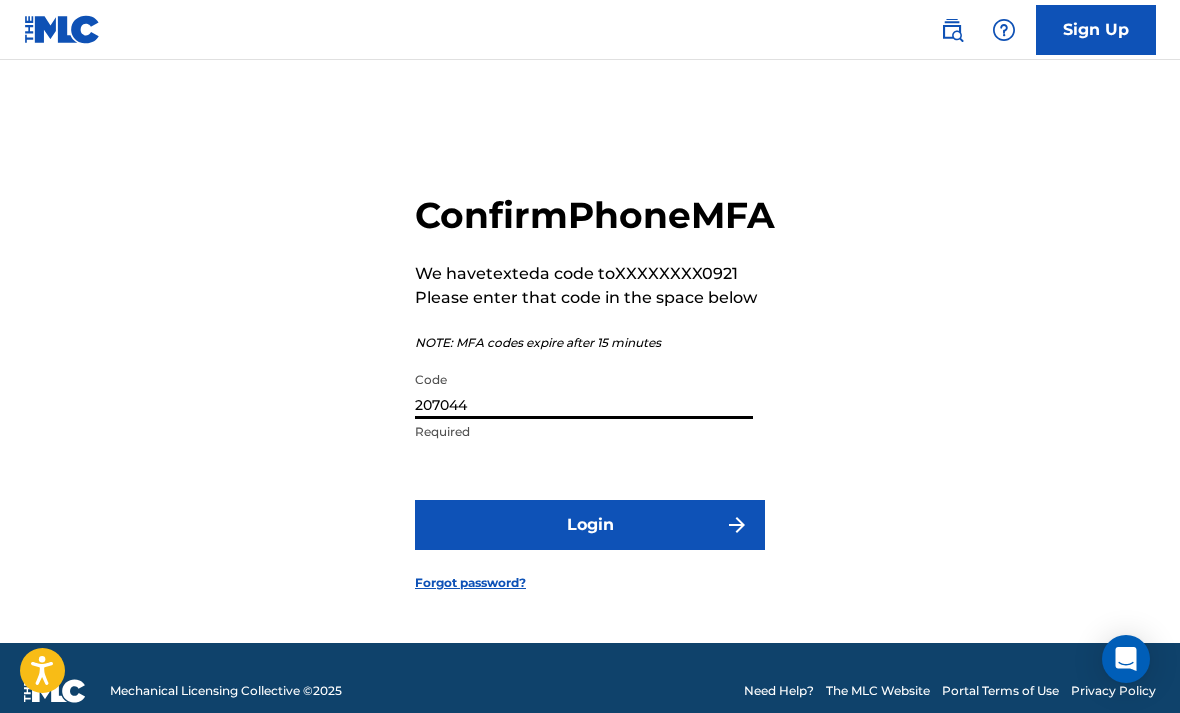 type on "207044" 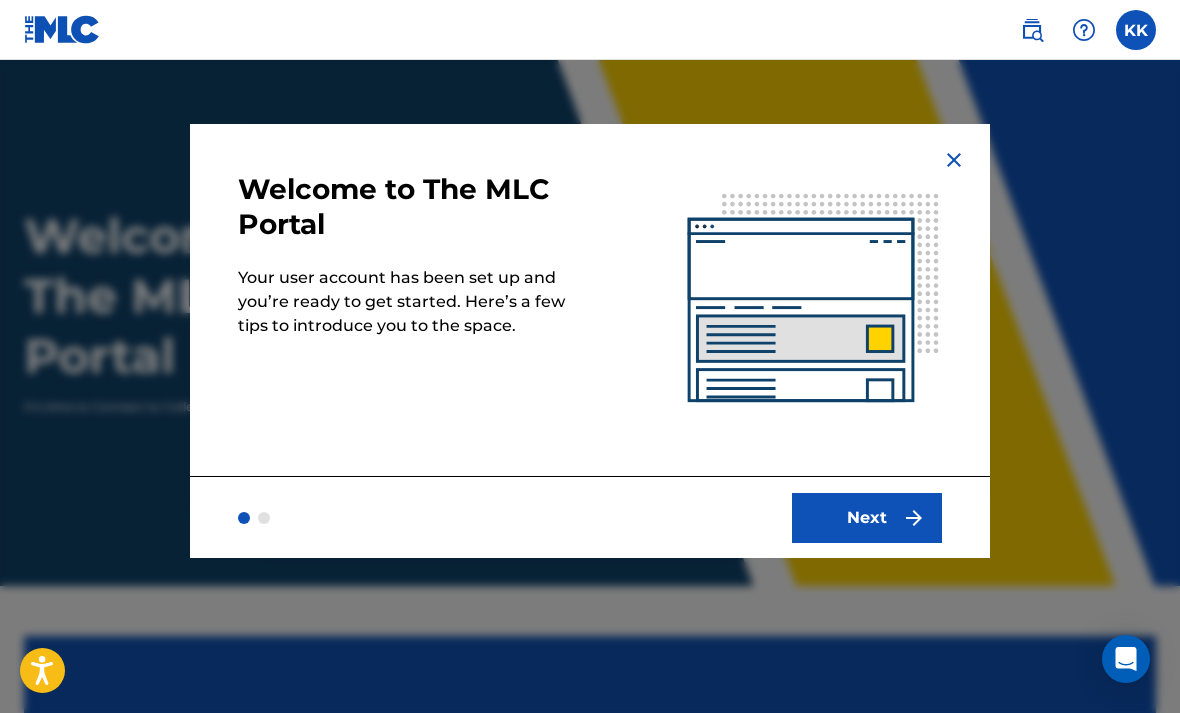 scroll, scrollTop: 0, scrollLeft: 0, axis: both 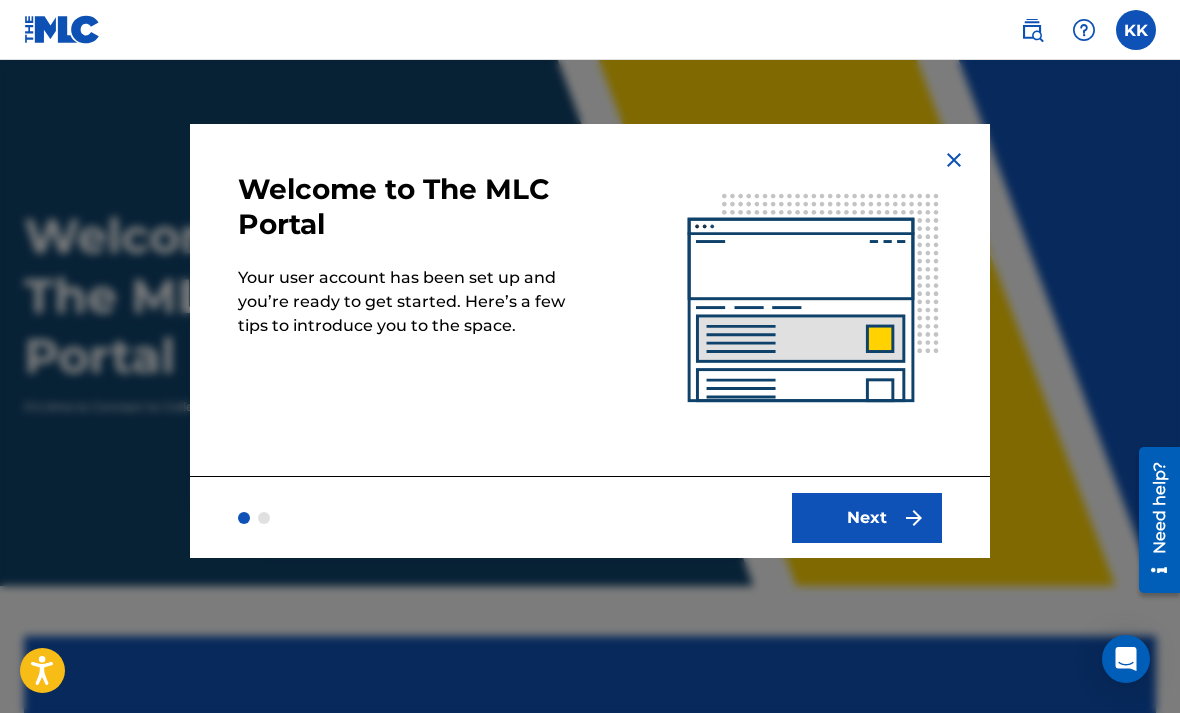 click at bounding box center [914, 518] 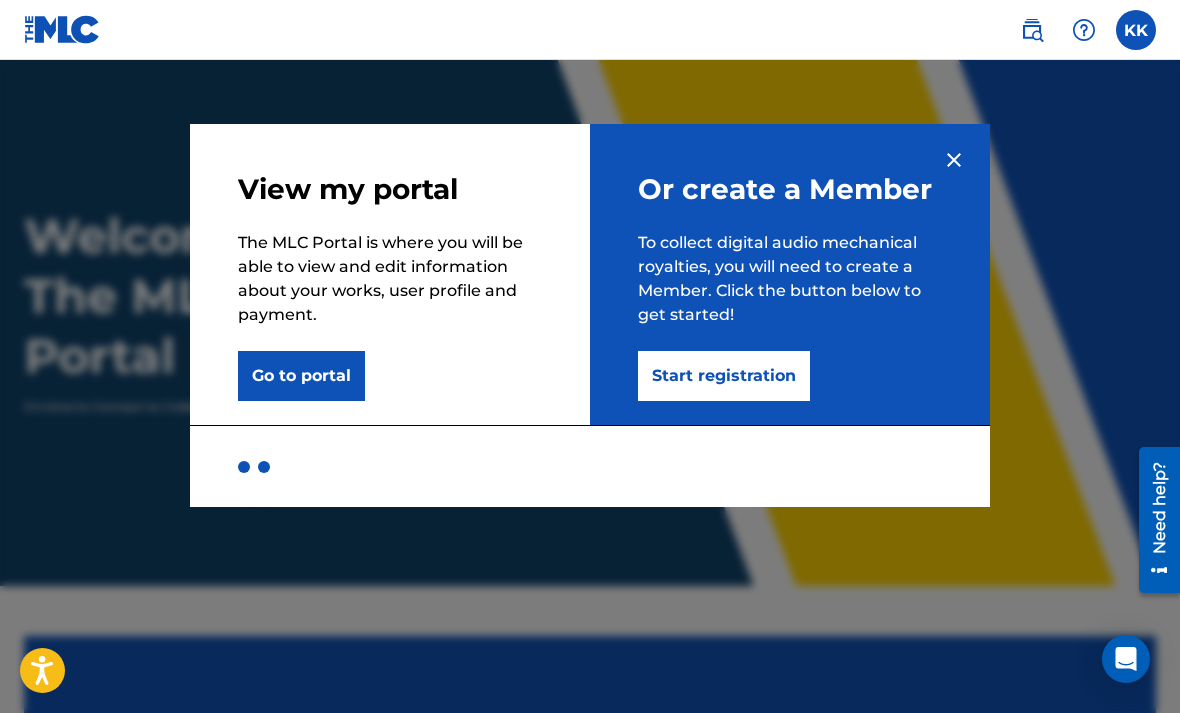 click on "Go to portal" at bounding box center [301, 376] 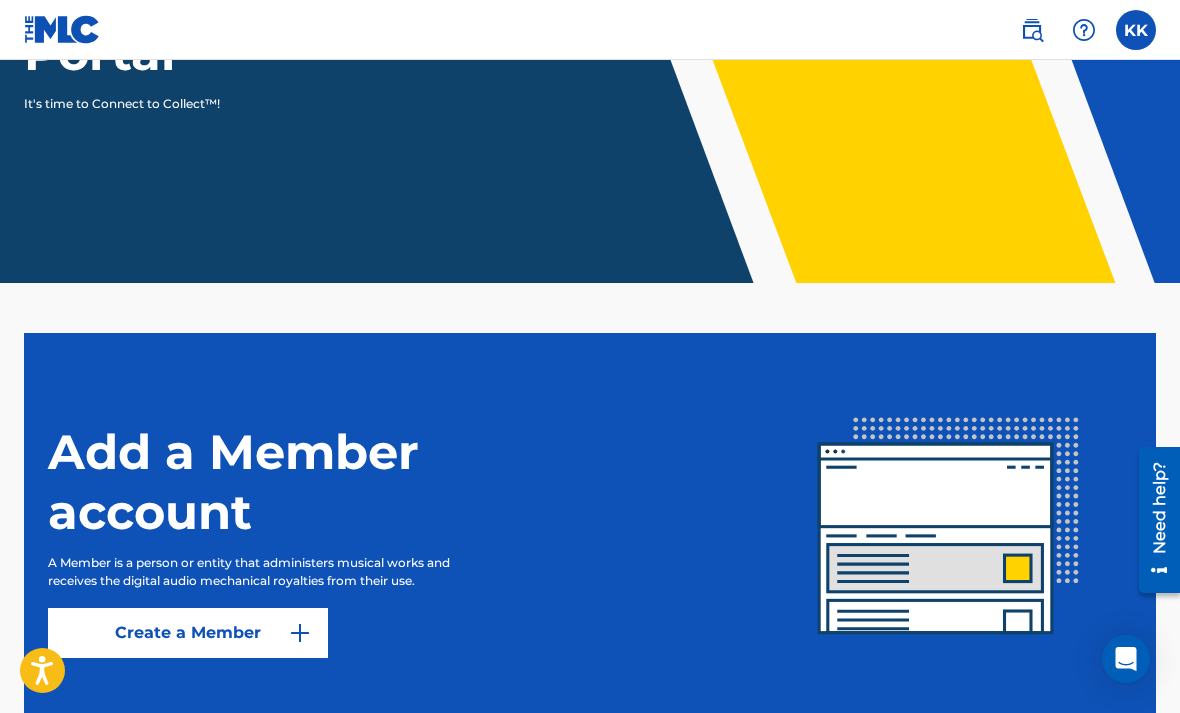 scroll, scrollTop: 369, scrollLeft: 0, axis: vertical 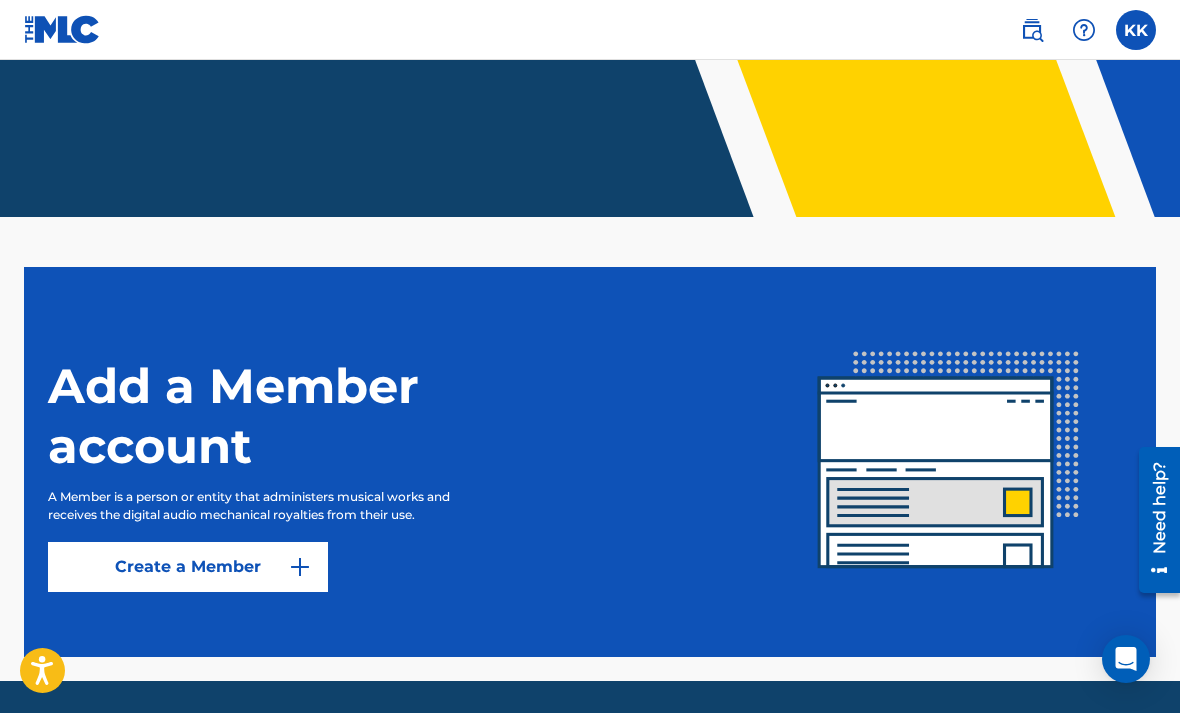 click on "Create a Member" at bounding box center (188, 567) 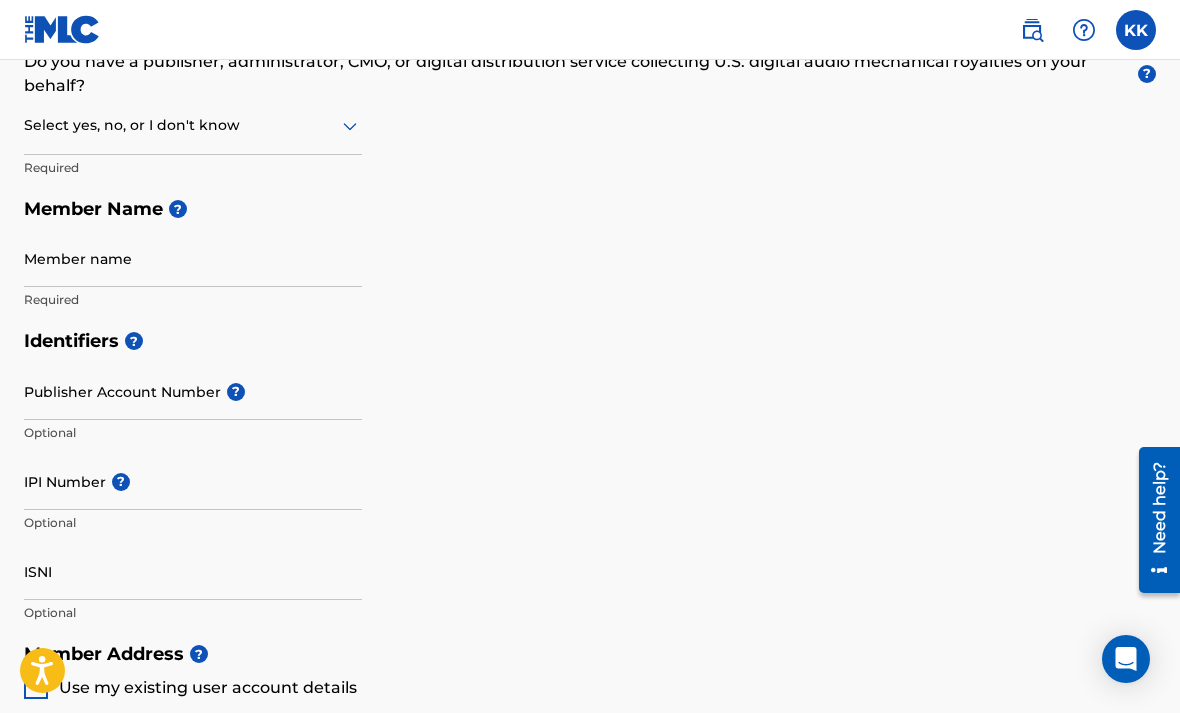 scroll, scrollTop: 0, scrollLeft: 0, axis: both 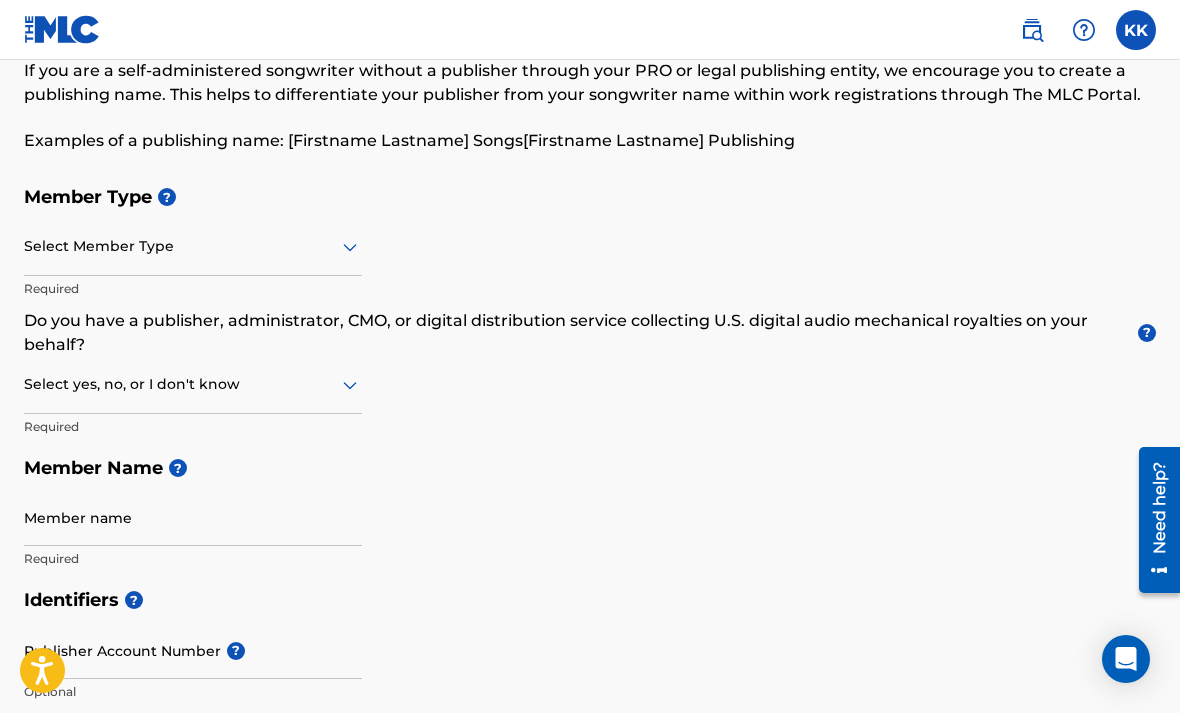 click on "Member Type ? Select Member Type Required Do you have a publisher, administrator, CMO, or digital distribution service collecting U.S. digital audio mechanical royalties on your behalf? ? Select yes, no, or I don't know Required Member Name ? Member name Required" at bounding box center [590, 377] 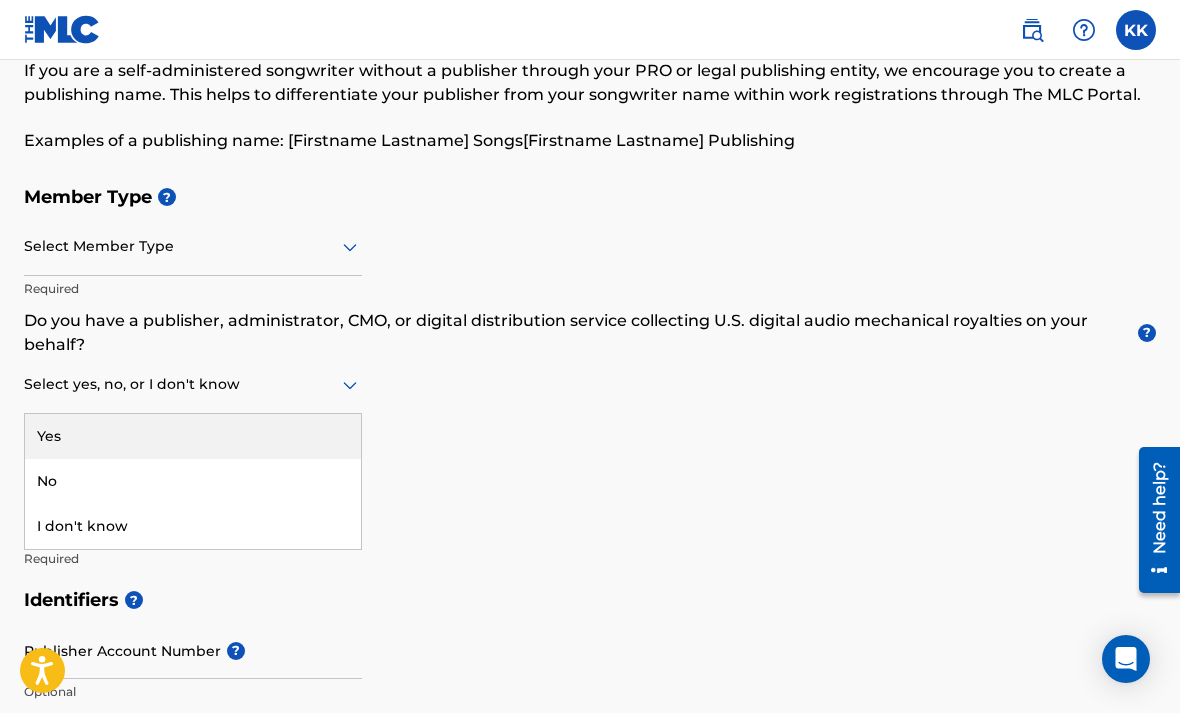 click on "Yes" at bounding box center [193, 436] 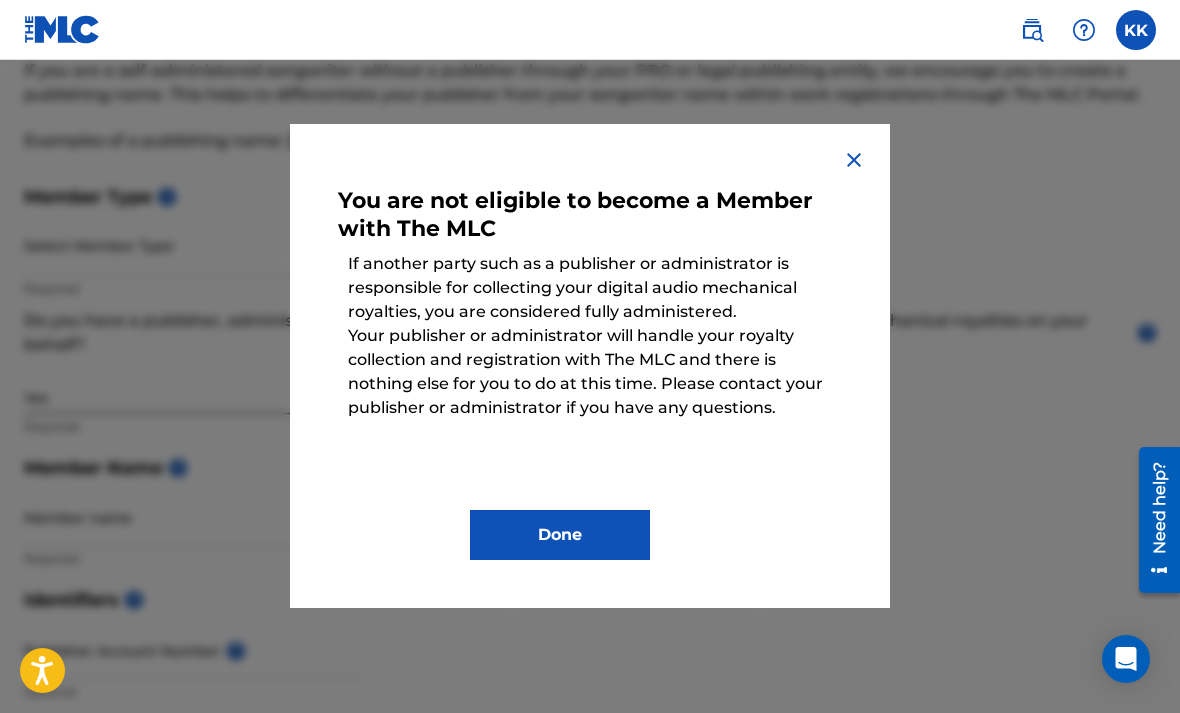 click at bounding box center (854, 160) 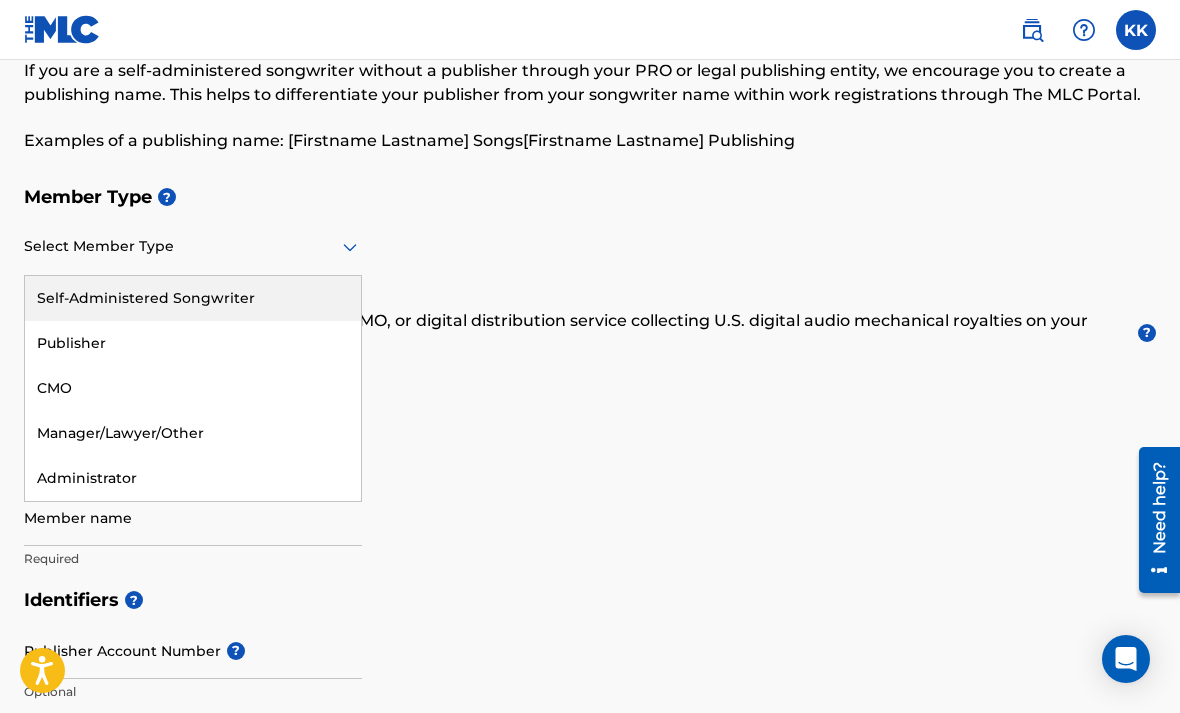 click on "Self-Administered Songwriter" at bounding box center [193, 298] 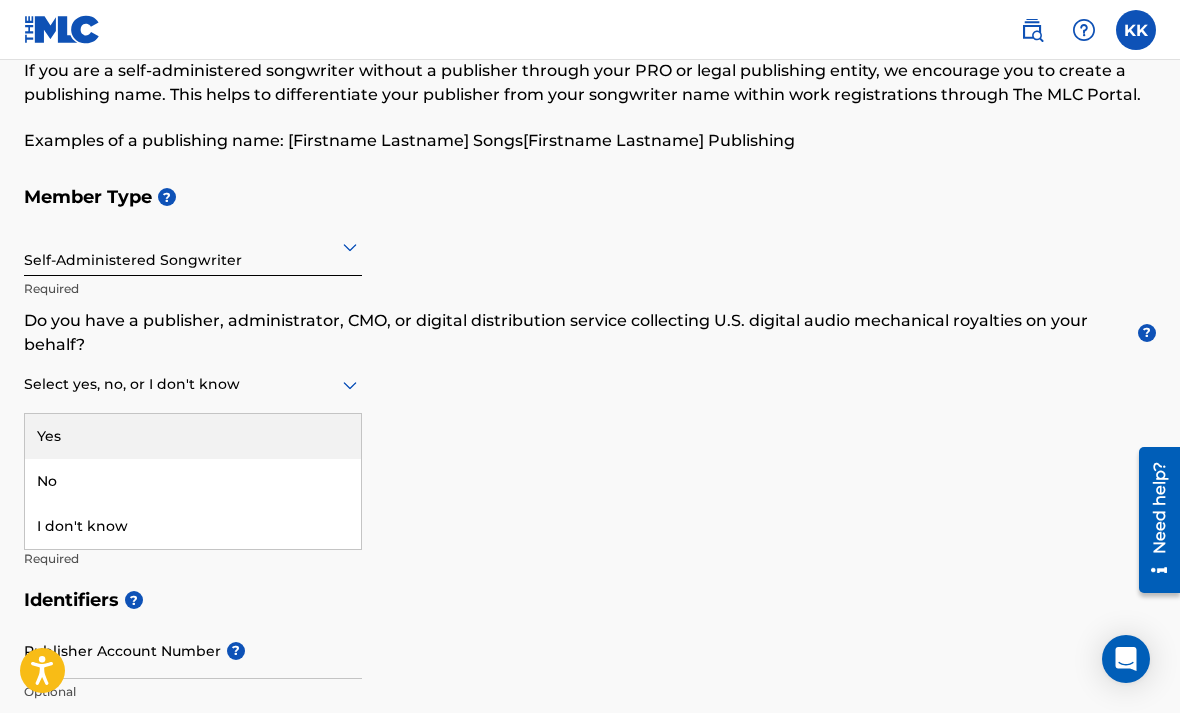 click on "Yes" at bounding box center [193, 436] 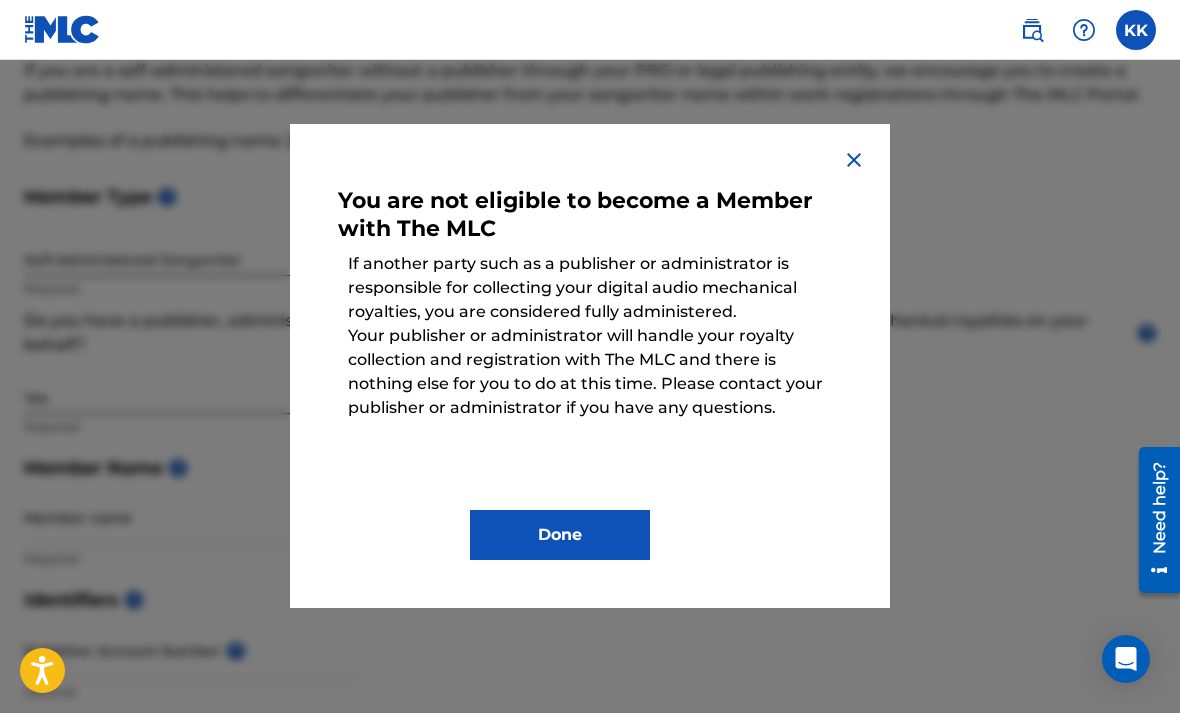 click on "You are not eligible to become a Member with The MLC If another party such as a publisher or administrator is responsible for collecting your digital audio mechanical royalties, you are considered fully administered. Your publisher or administrator will handle your royalty collection and registration with The MLC and there is nothing else for you to do at this time. Please contact your publisher or administrator if you have any questions. Done" at bounding box center (590, 366) 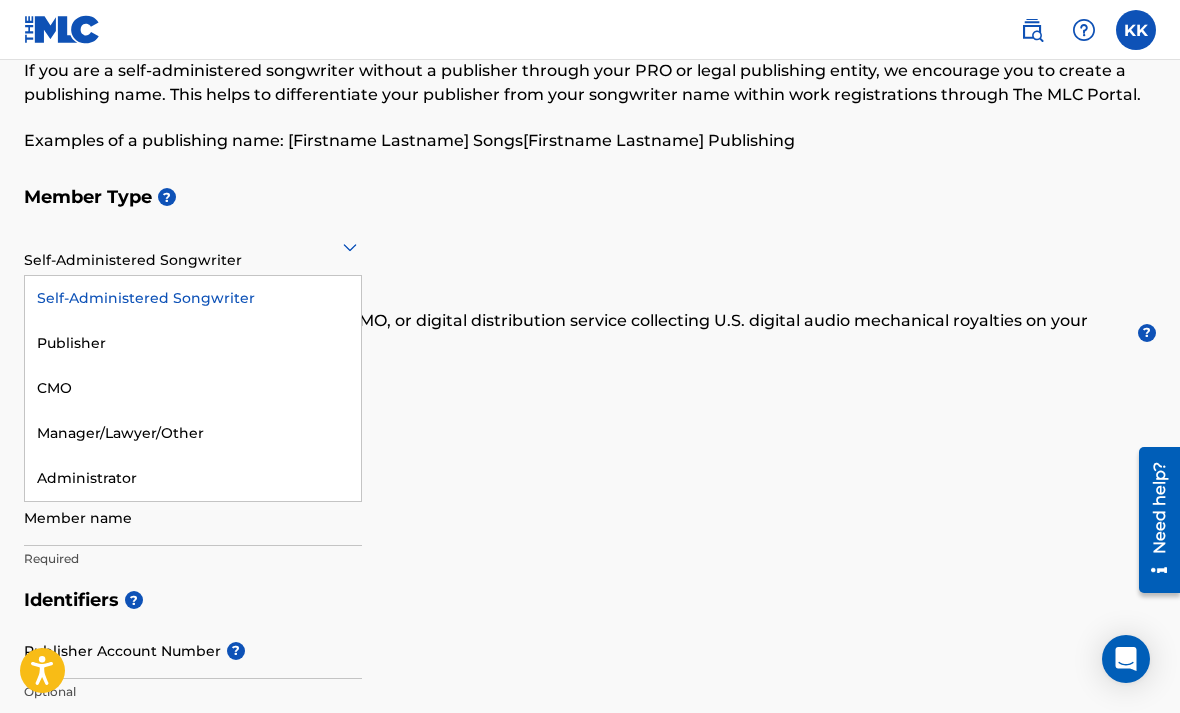 click on "Publisher" at bounding box center [193, 343] 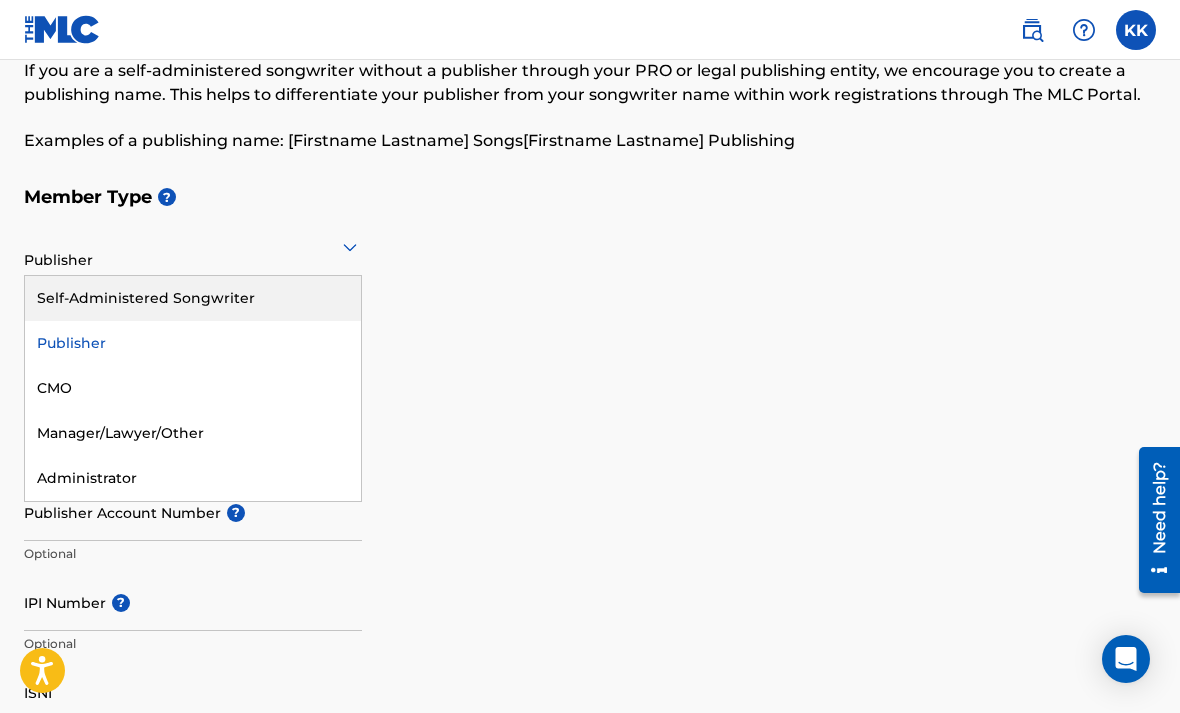 click on "Self-Administered Songwriter" at bounding box center [193, 298] 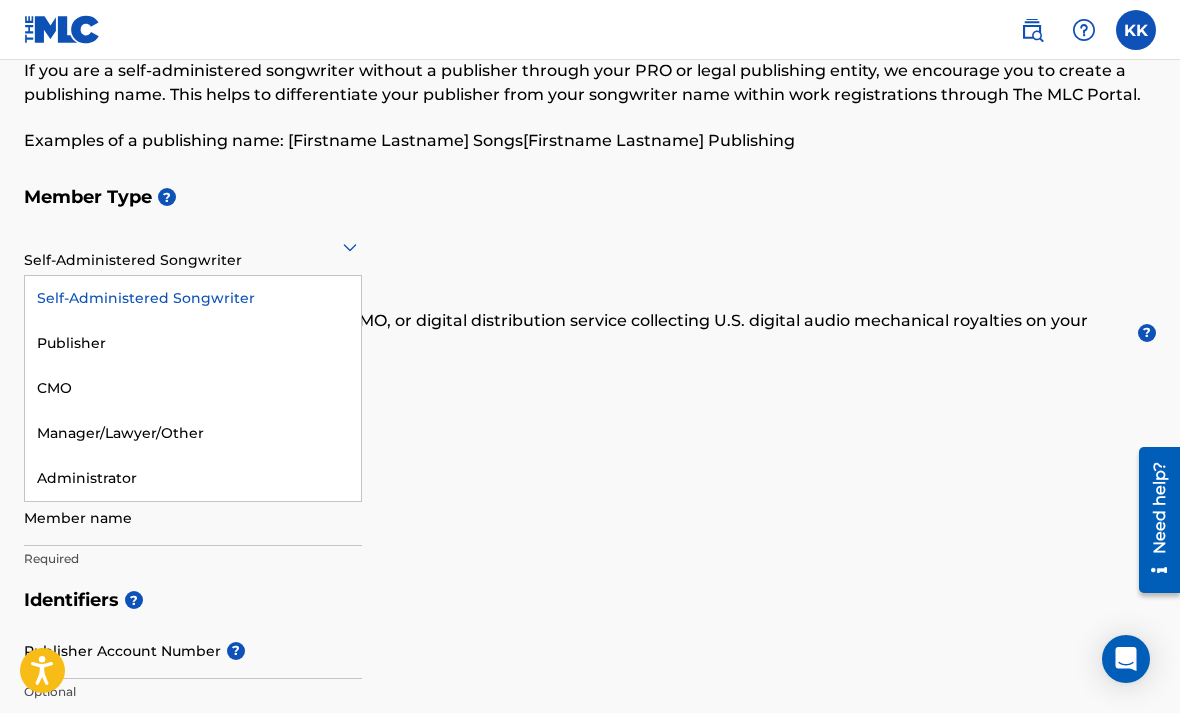 click on "Administrator" at bounding box center [193, 478] 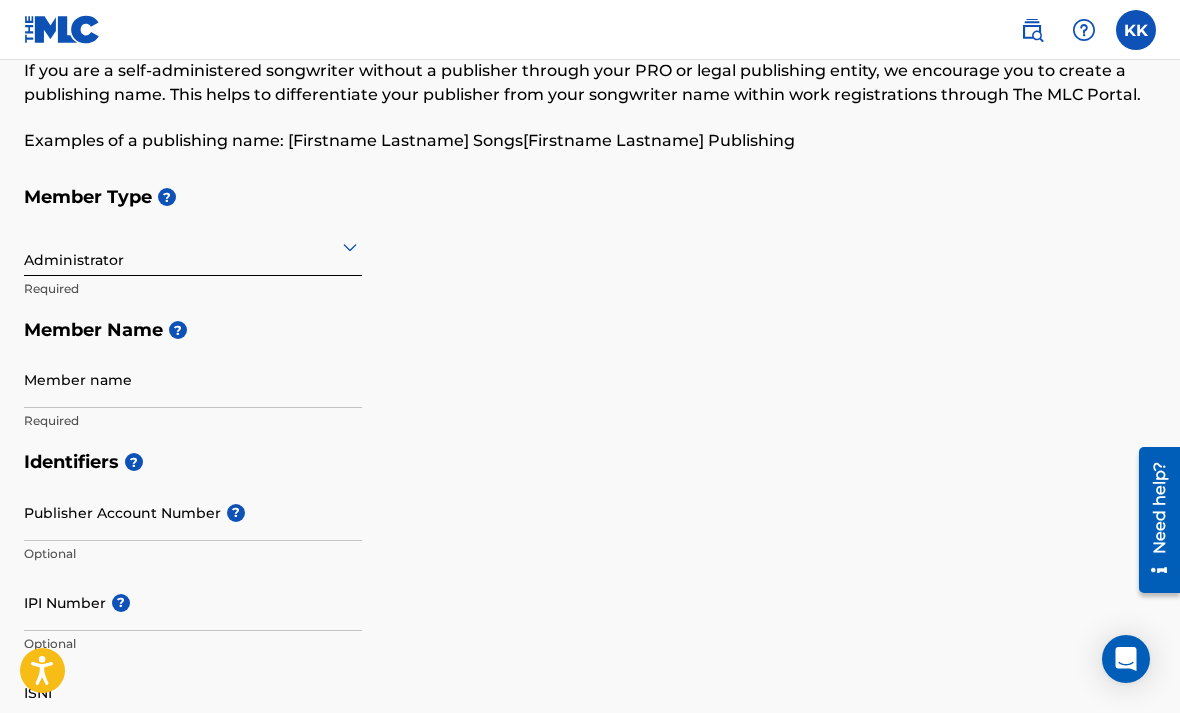 click on "Member name" at bounding box center (193, 379) 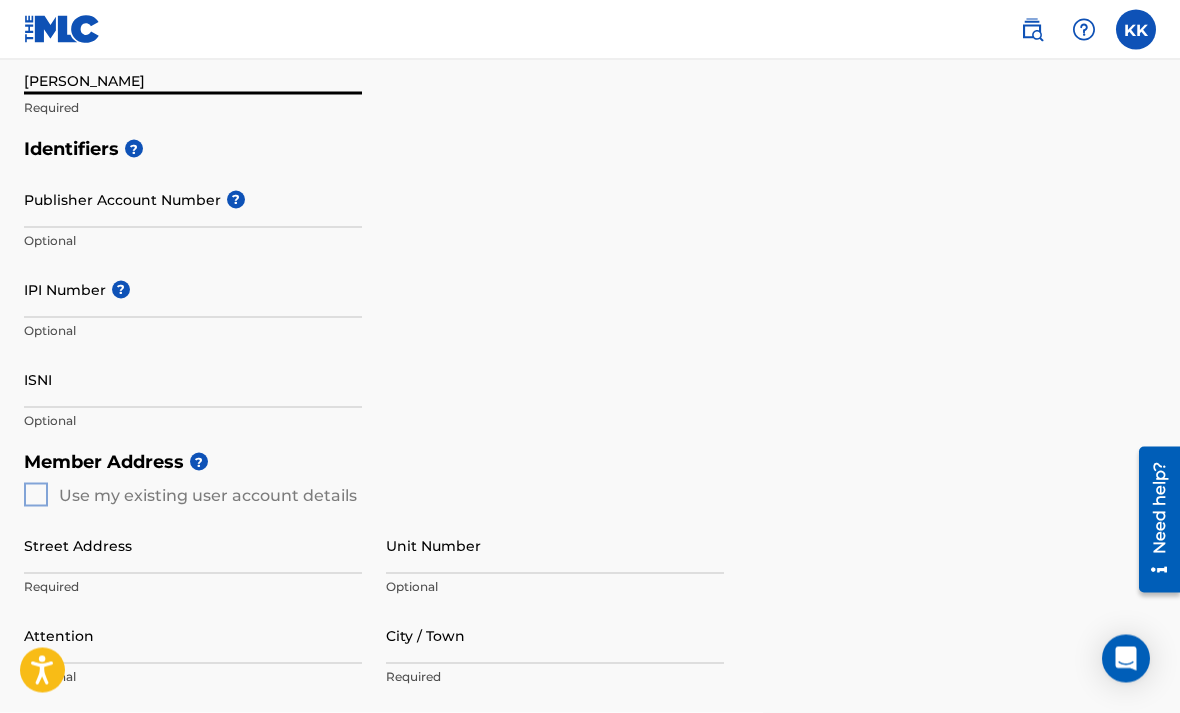 scroll, scrollTop: 379, scrollLeft: 0, axis: vertical 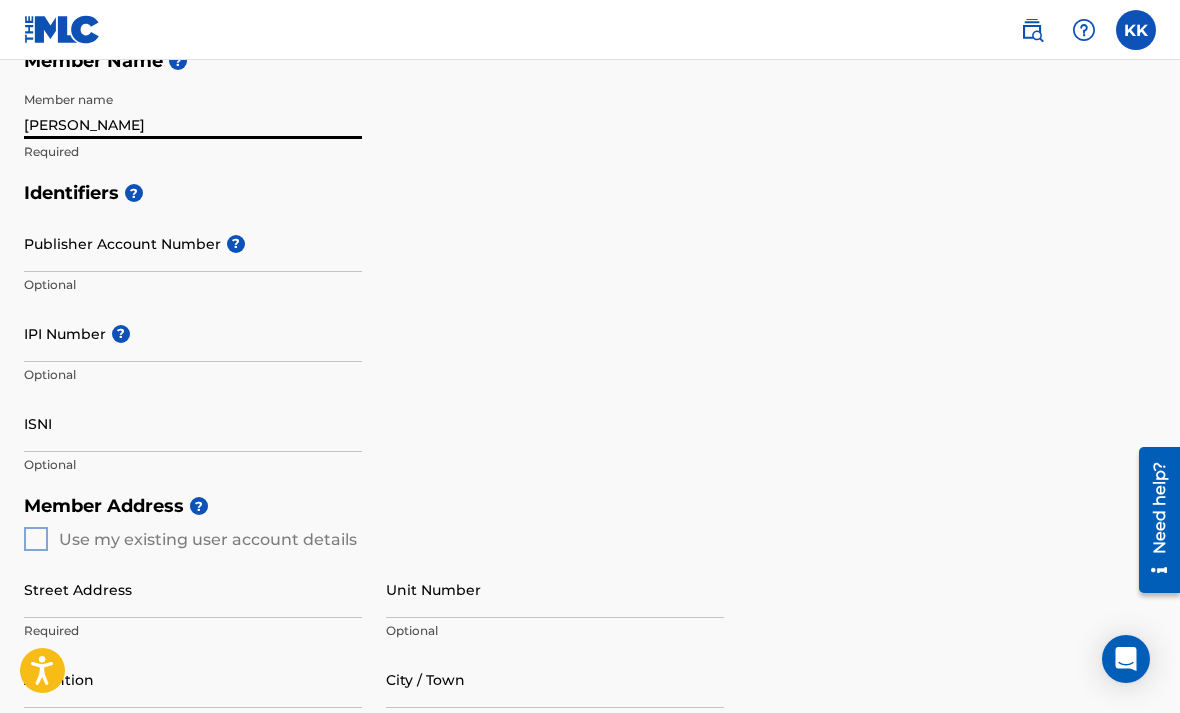 type on "[PERSON_NAME]" 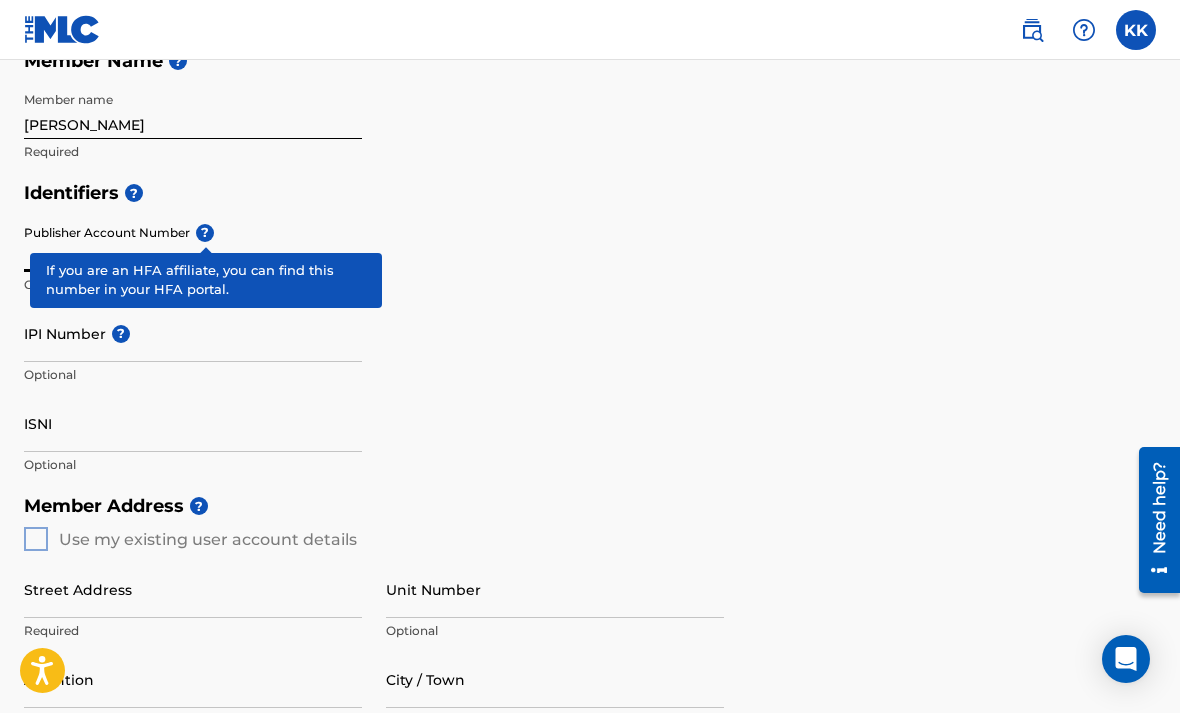 click on "Identifiers ? Publisher Account Number ? Optional IPI Number ? Optional ISNI Optional" at bounding box center [590, 328] 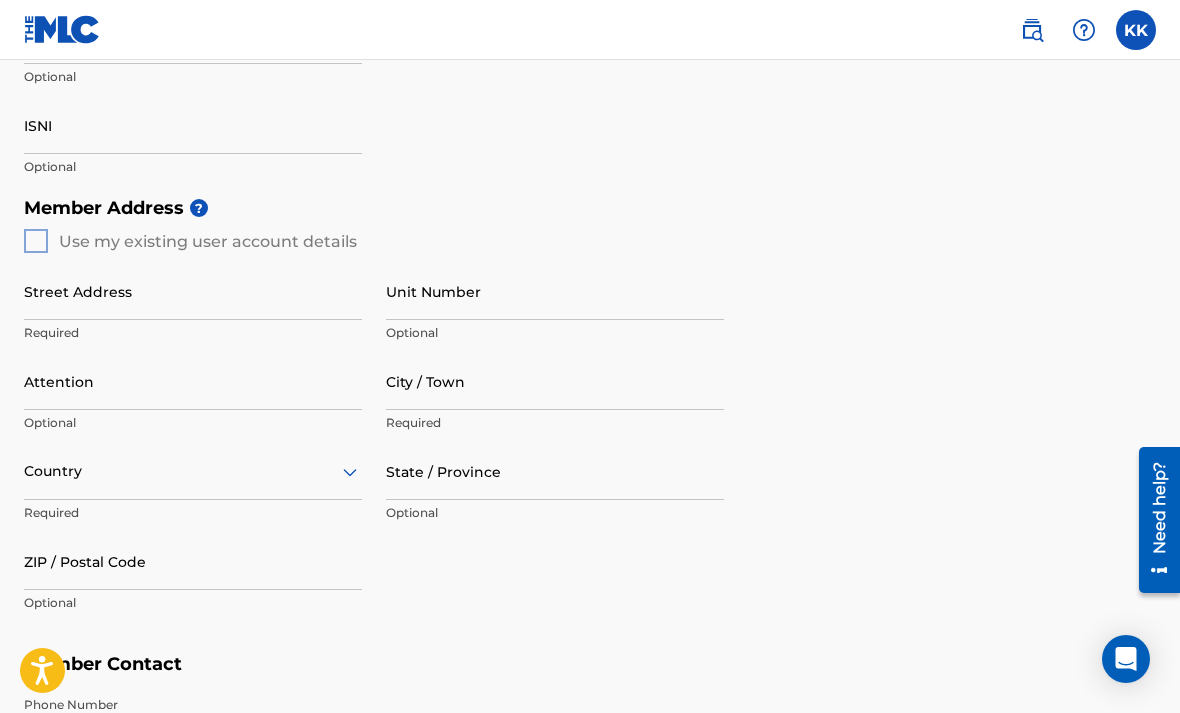 scroll, scrollTop: 677, scrollLeft: 0, axis: vertical 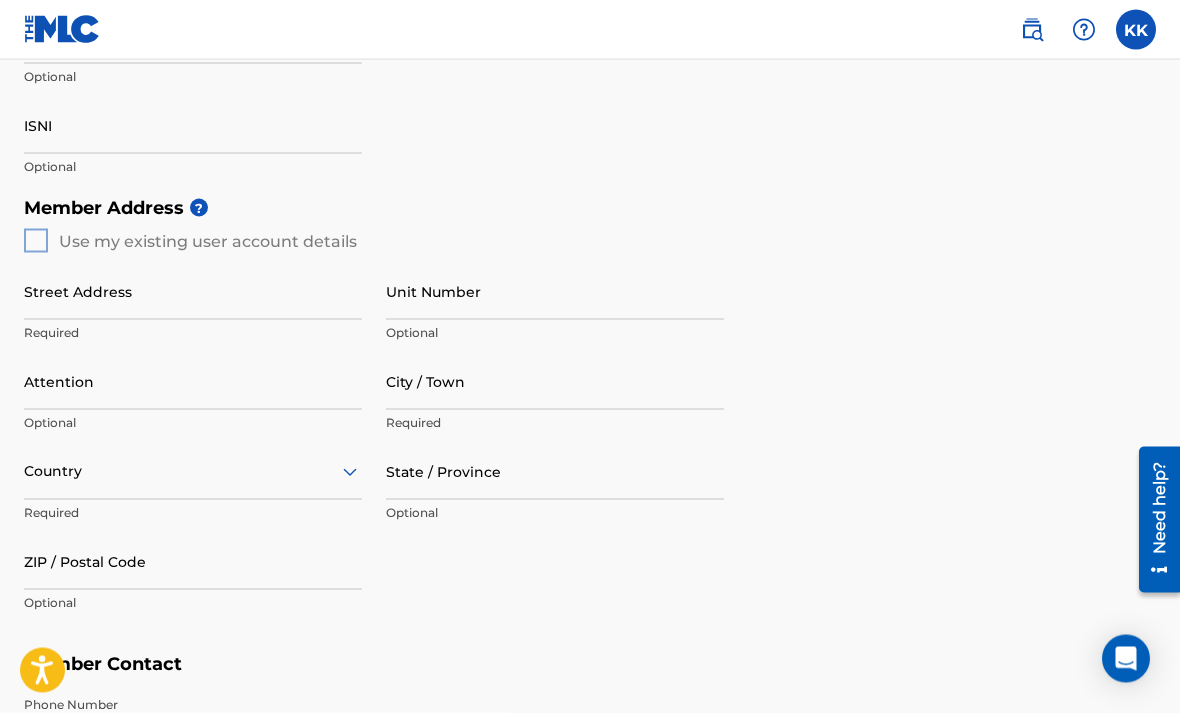 click on "Member Address ? Use my existing user account details Street Address Required Unit Number Optional Attention Optional City / Town Required Country Required State / Province Optional ZIP / Postal Code Optional" at bounding box center (590, 415) 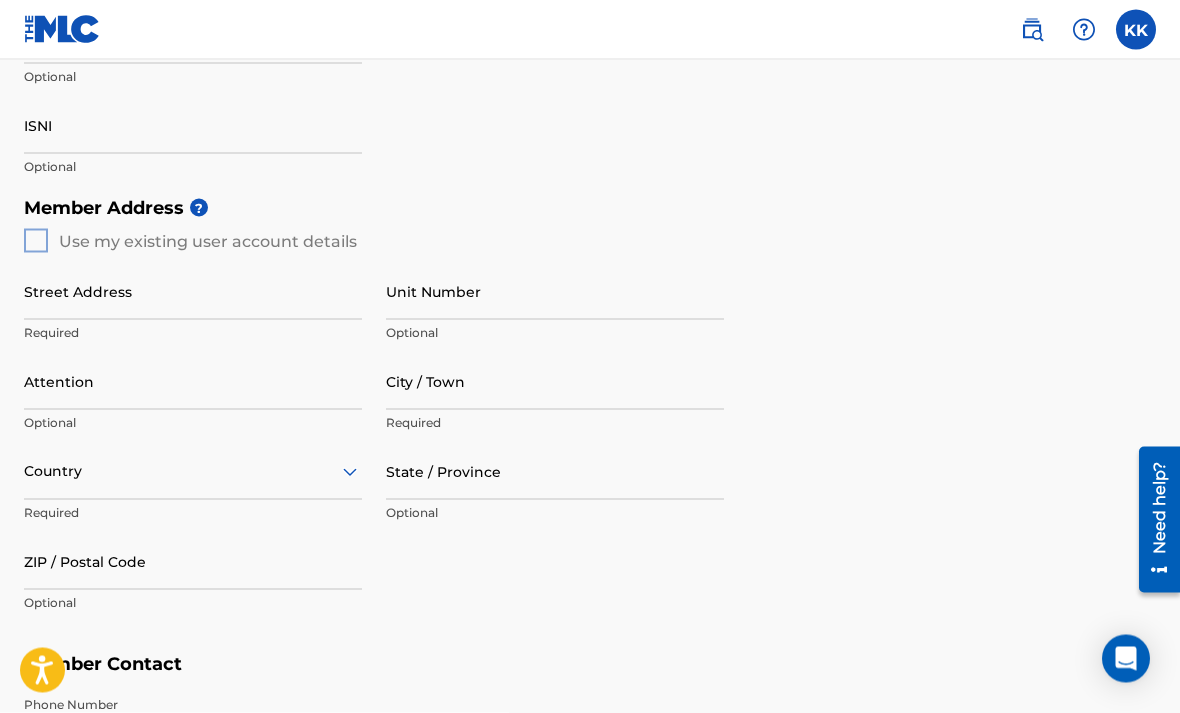 click on "Member Address ? Use my existing user account details Street Address Required Unit Number Optional Attention Optional City / Town Required Country Required State / Province Optional ZIP / Postal Code Optional" at bounding box center [590, 415] 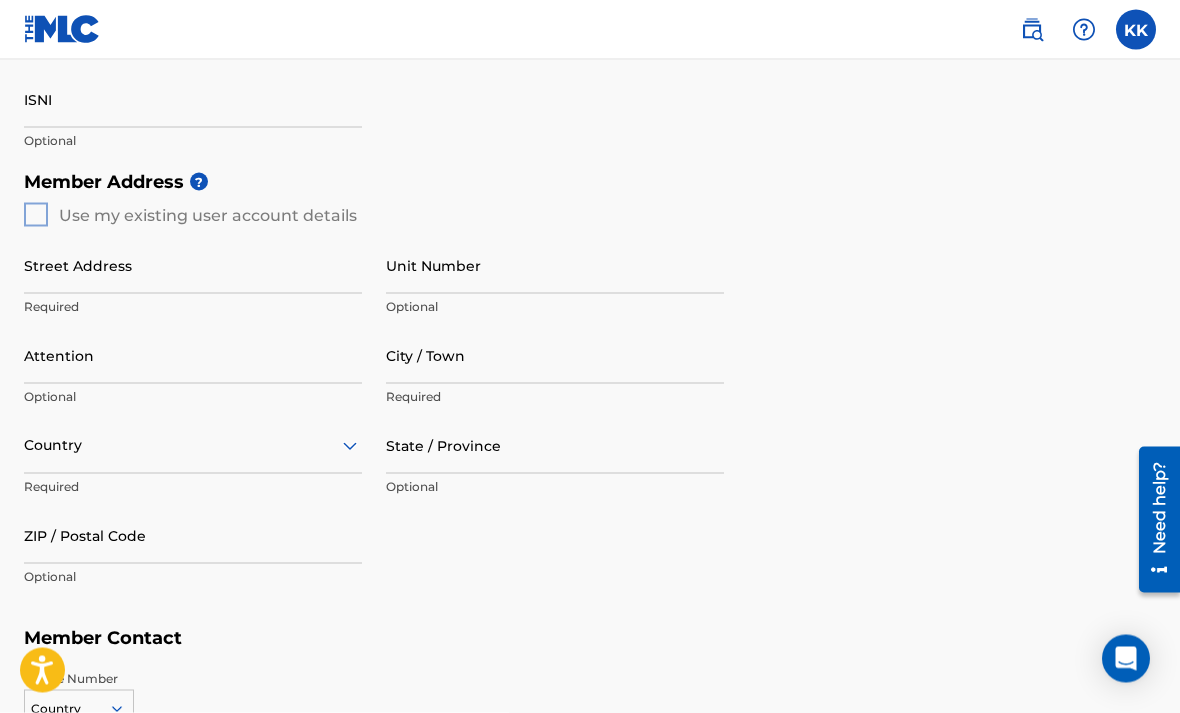 scroll, scrollTop: 672, scrollLeft: 0, axis: vertical 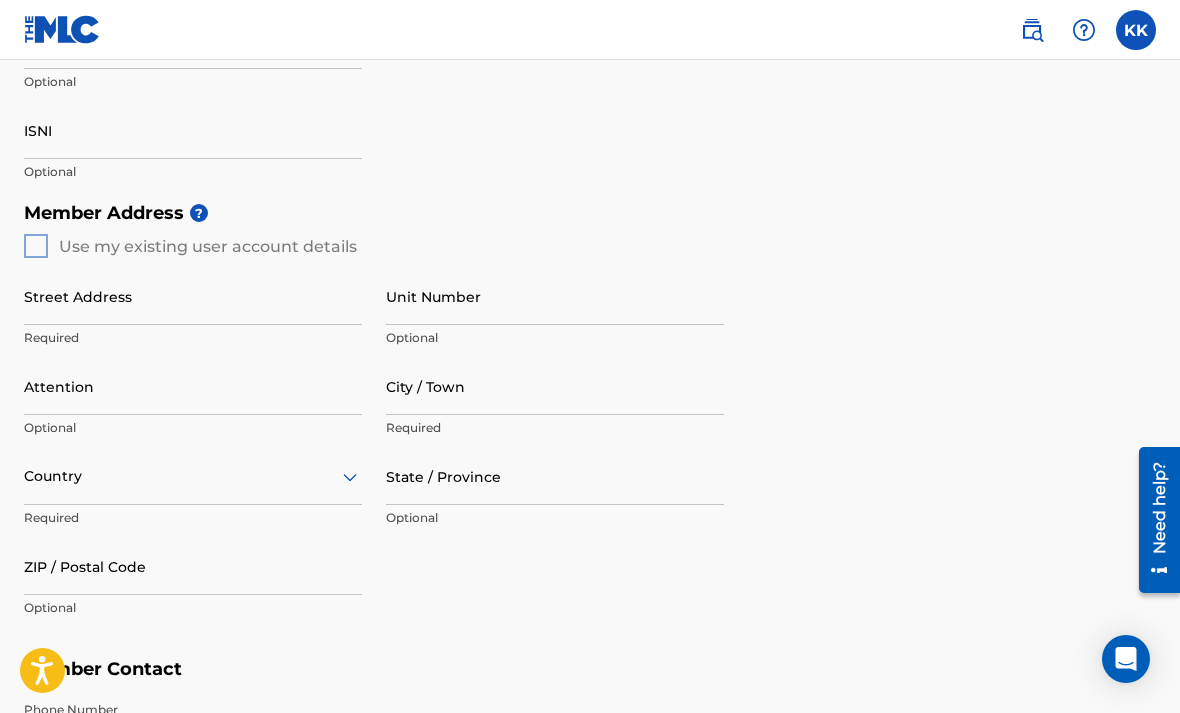 click on "Member Address ? Use my existing user account details Street Address Required Unit Number Optional Attention Optional City / Town Required Country Required State / Province Optional ZIP / Postal Code Optional" at bounding box center [590, 420] 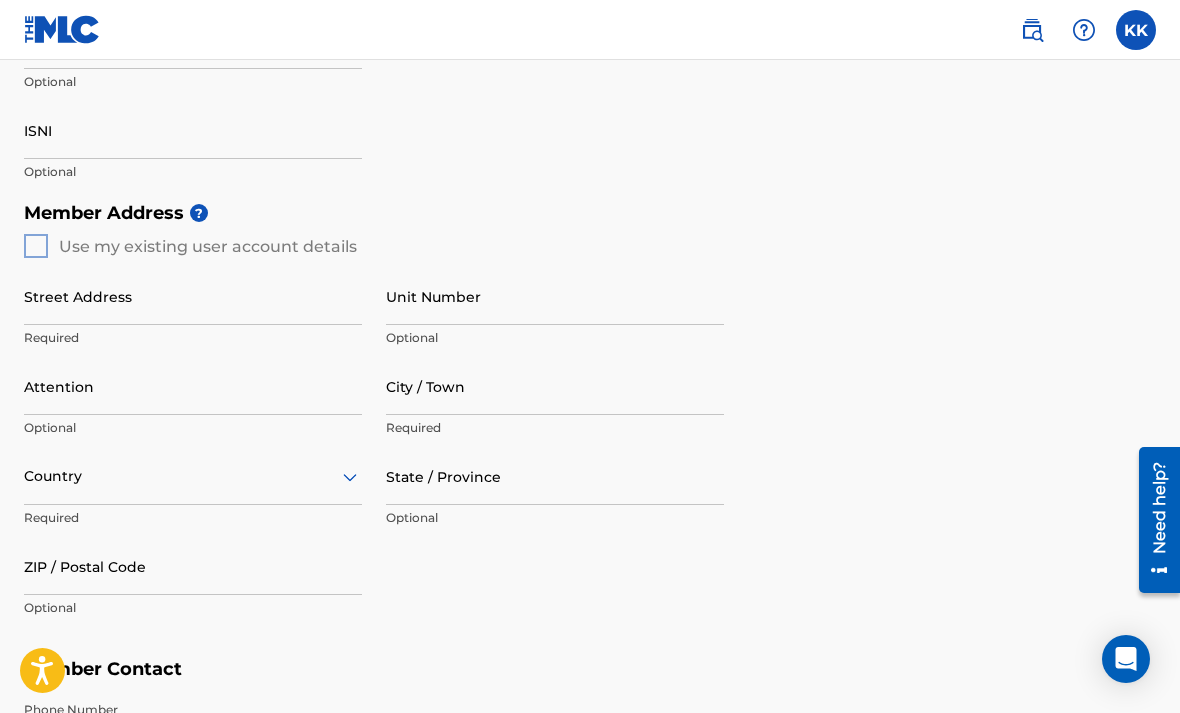 click on "Street Address" at bounding box center (193, 296) 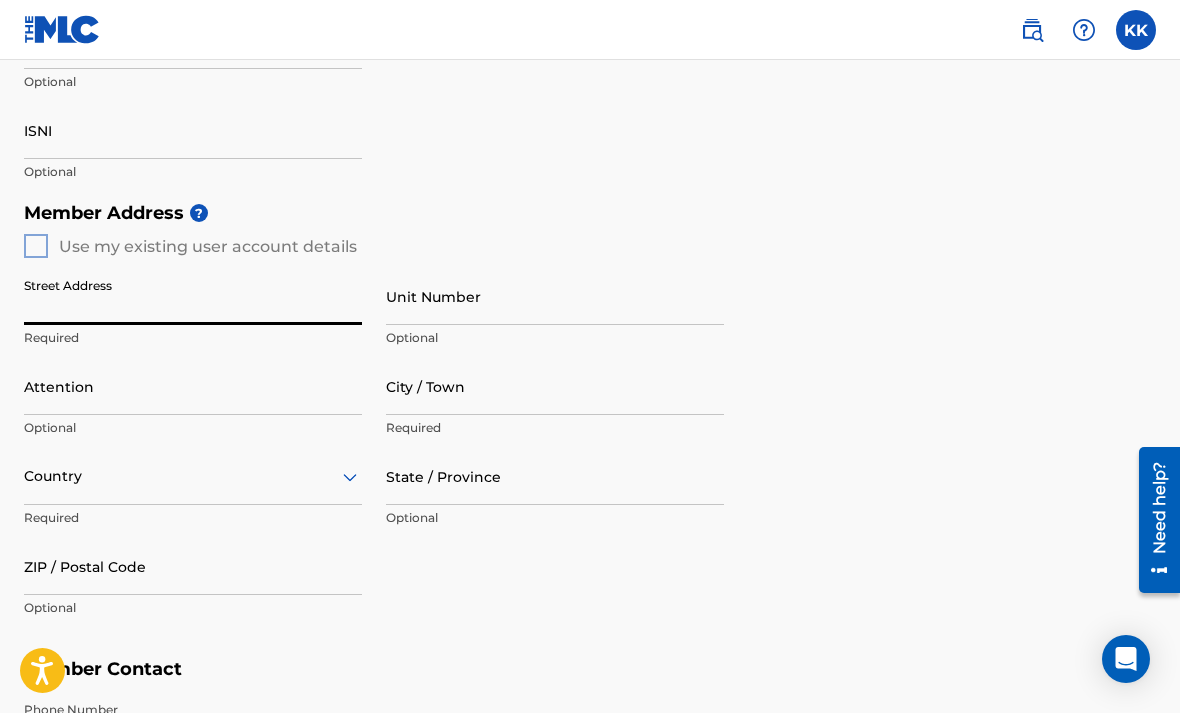 click on "Member Address ? Use my existing user account details Street Address Required Unit Number Optional Attention Optional City / Town Required Country Required State / Province Optional ZIP / Postal Code Optional" at bounding box center (590, 420) 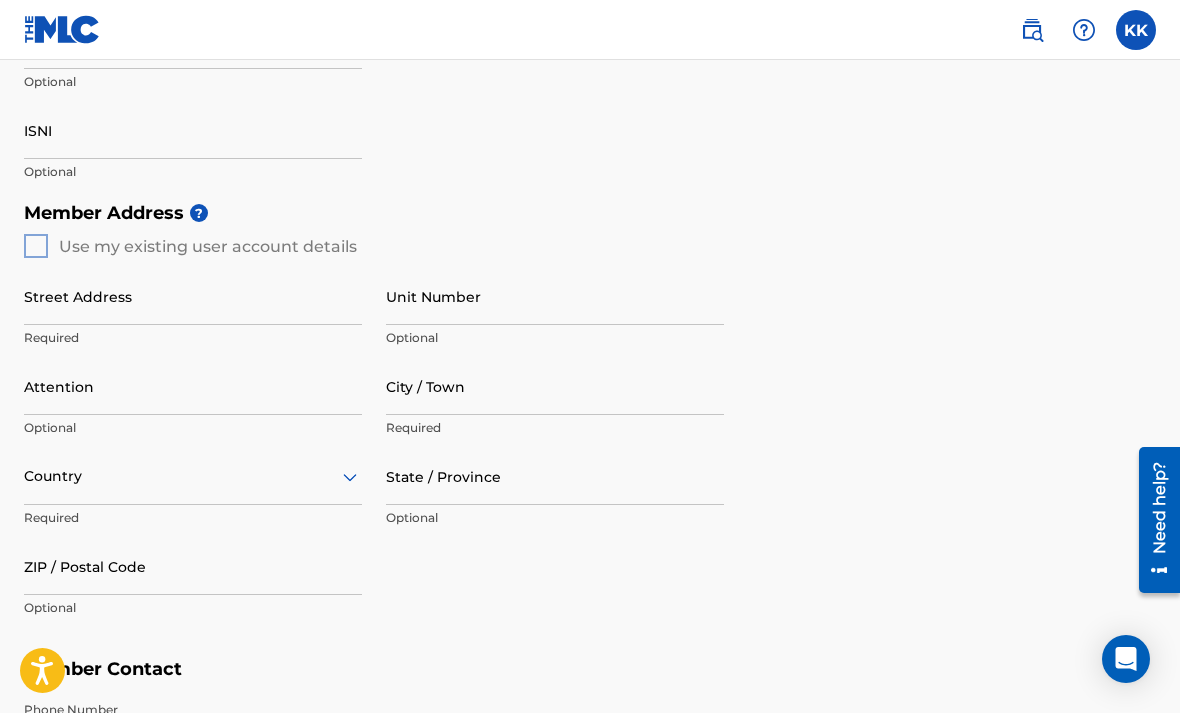 click on "Member Address ? Use my existing user account details Street Address Required Unit Number Optional Attention Optional City / Town Required Country Required State / Province Optional ZIP / Postal Code Optional" at bounding box center (590, 420) 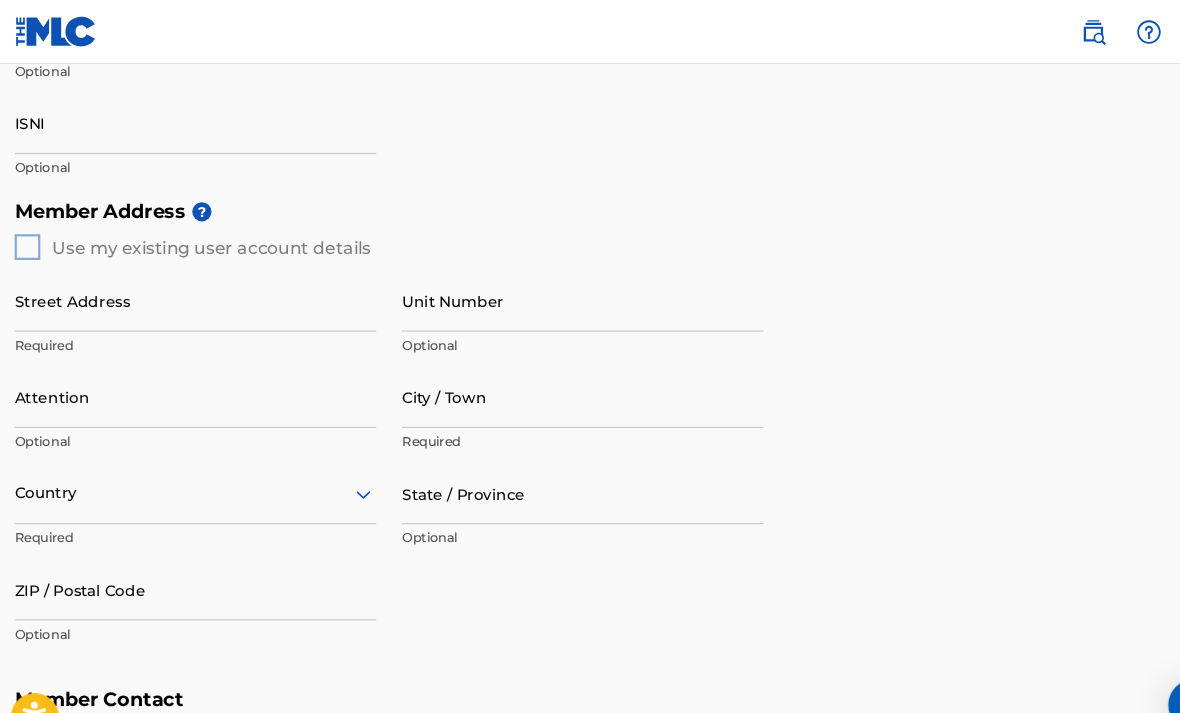scroll, scrollTop: 687, scrollLeft: 0, axis: vertical 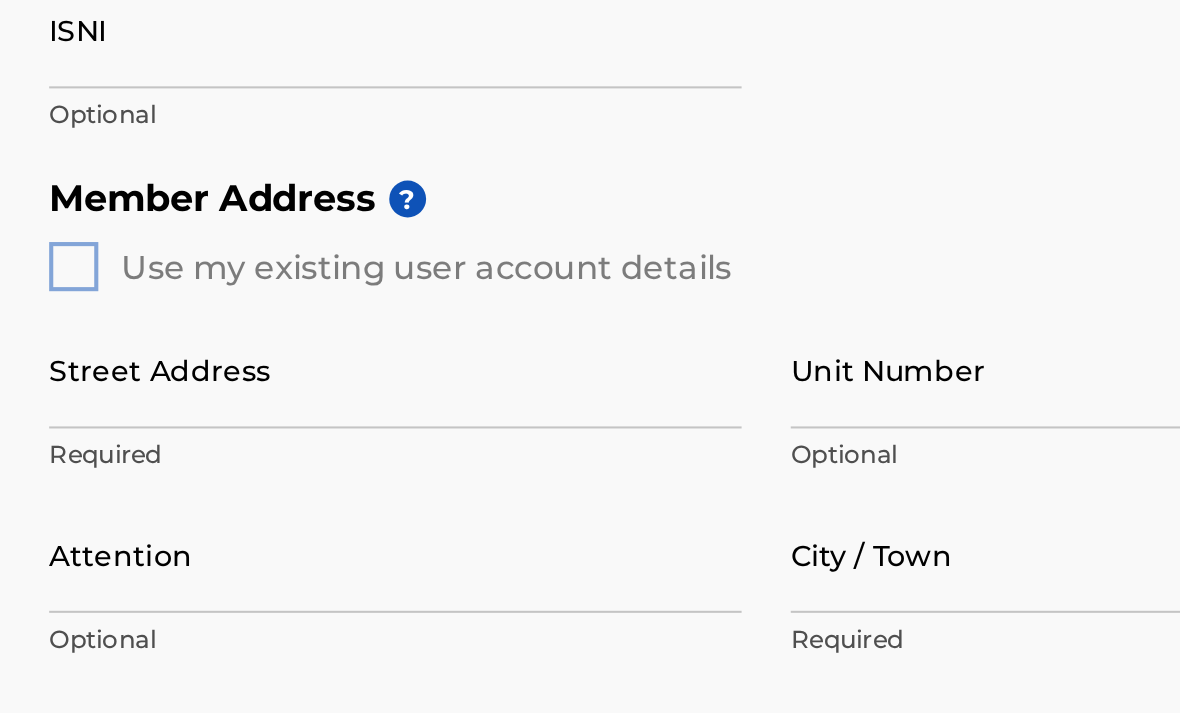 click on "Member Address ? Use my existing user account details Street Address Required Unit Number Optional Attention Optional City / Town Required Country Required State / Province Optional ZIP / Postal Code Optional" at bounding box center (590, 405) 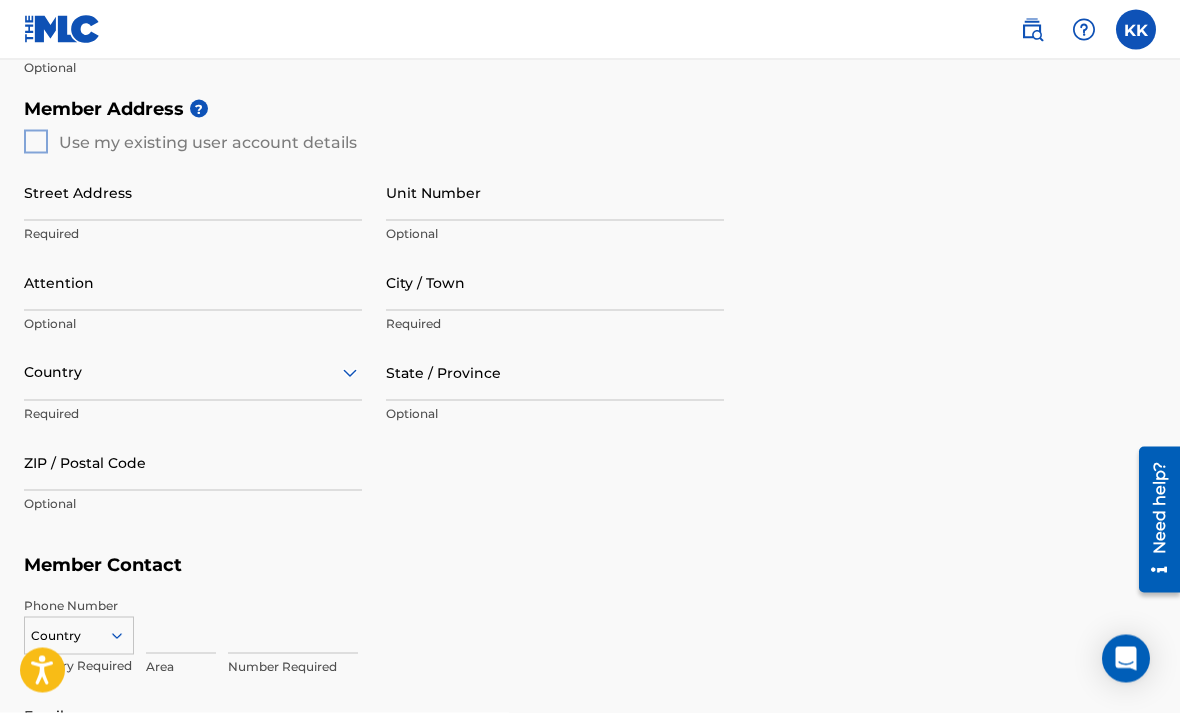 click on "Street Address" at bounding box center (193, 192) 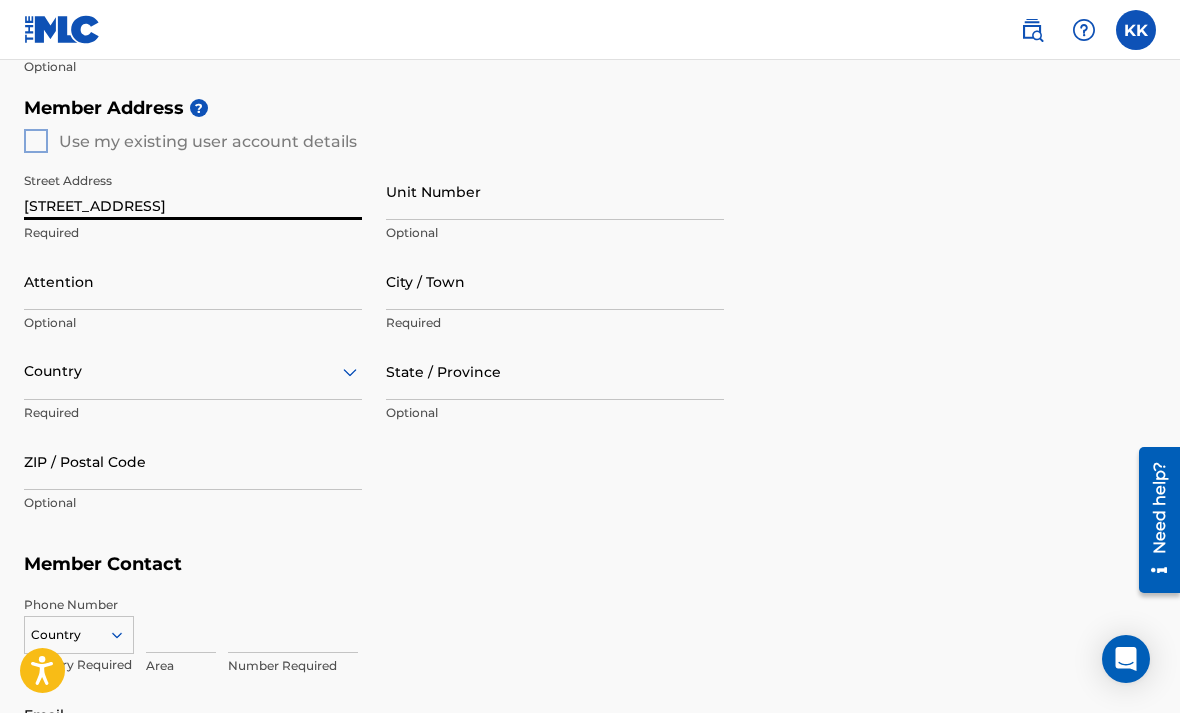 type on "[STREET_ADDRESS]" 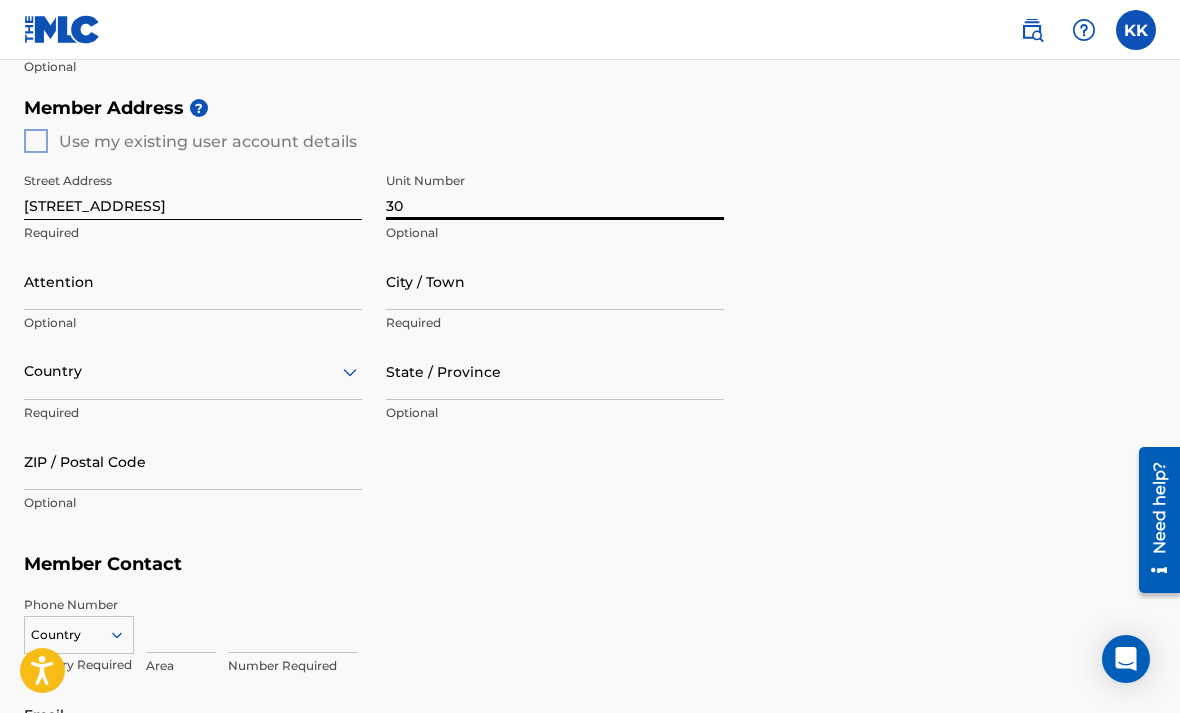 type on "30" 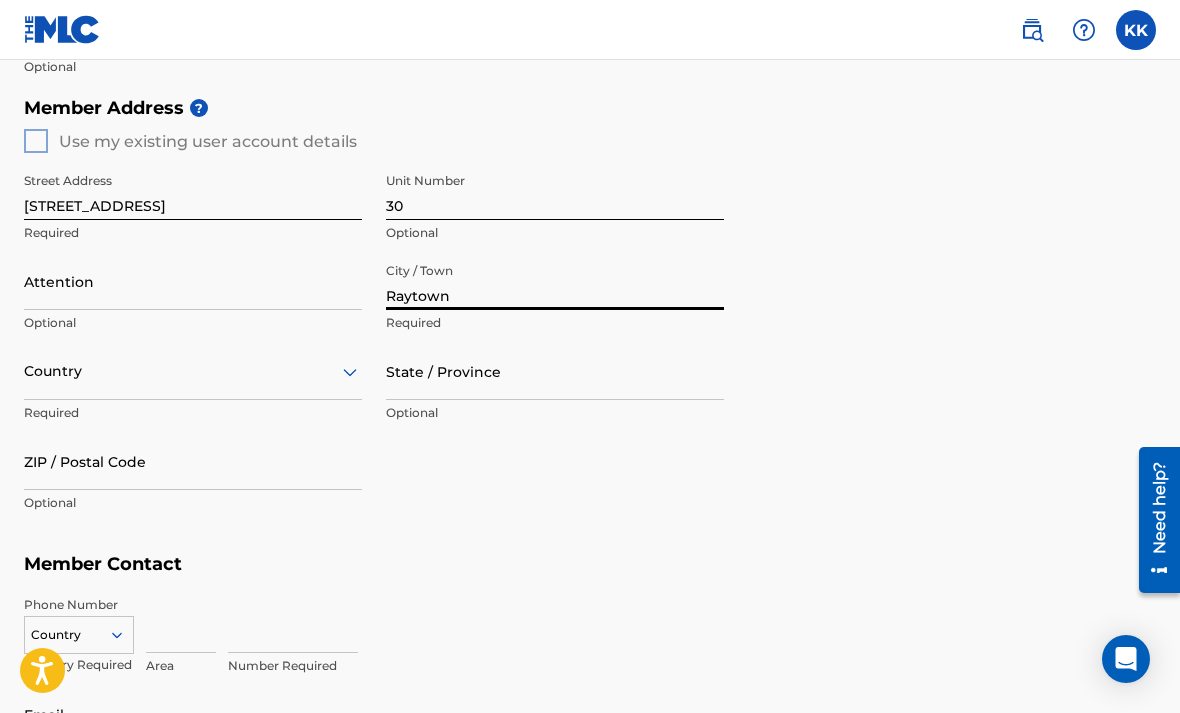 type on "Raytown" 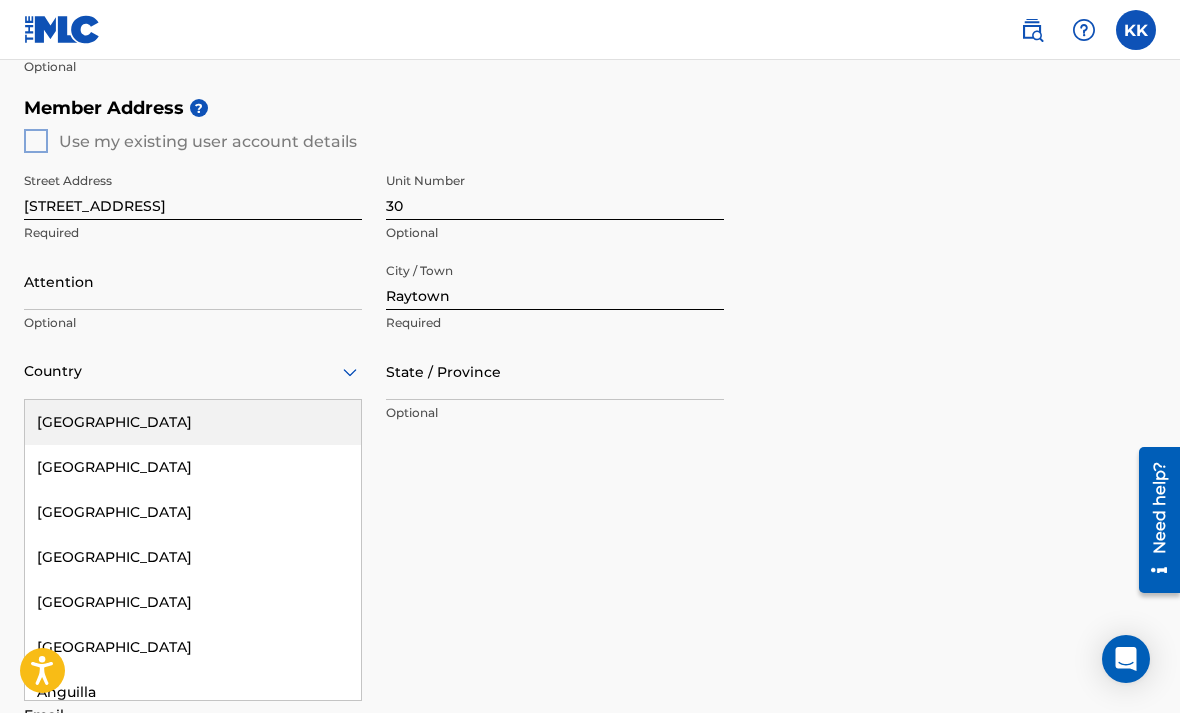 click on "[GEOGRAPHIC_DATA]" at bounding box center [193, 422] 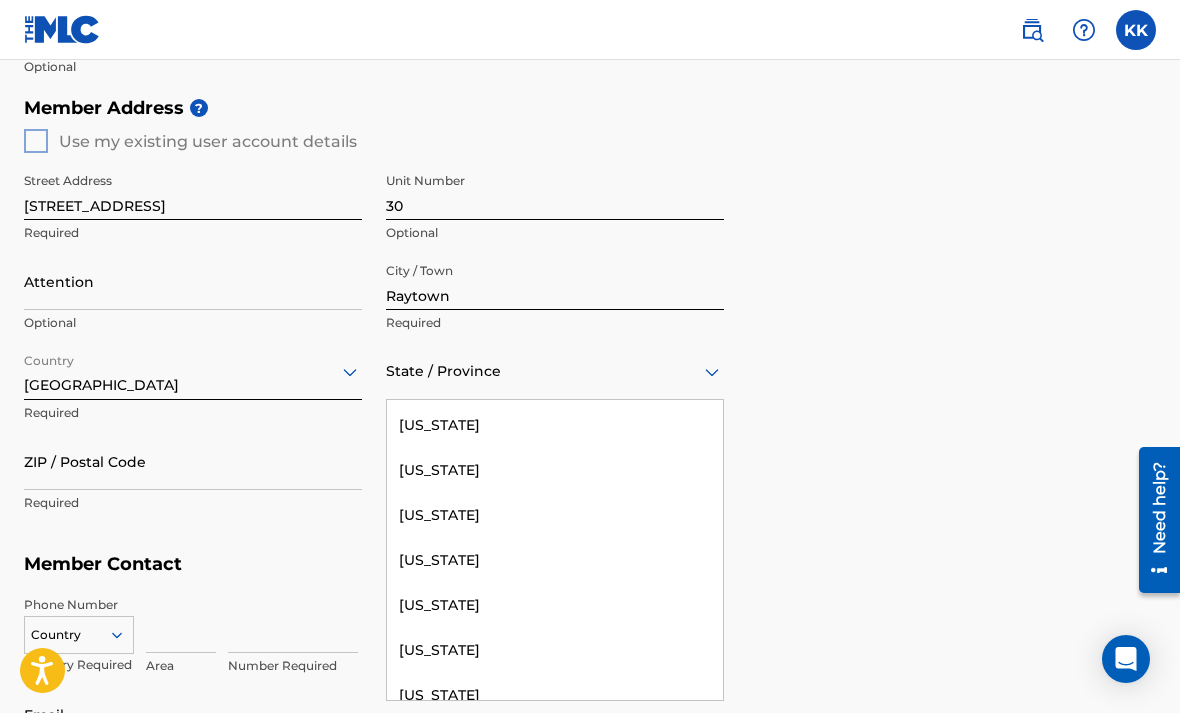 scroll, scrollTop: 1078, scrollLeft: 0, axis: vertical 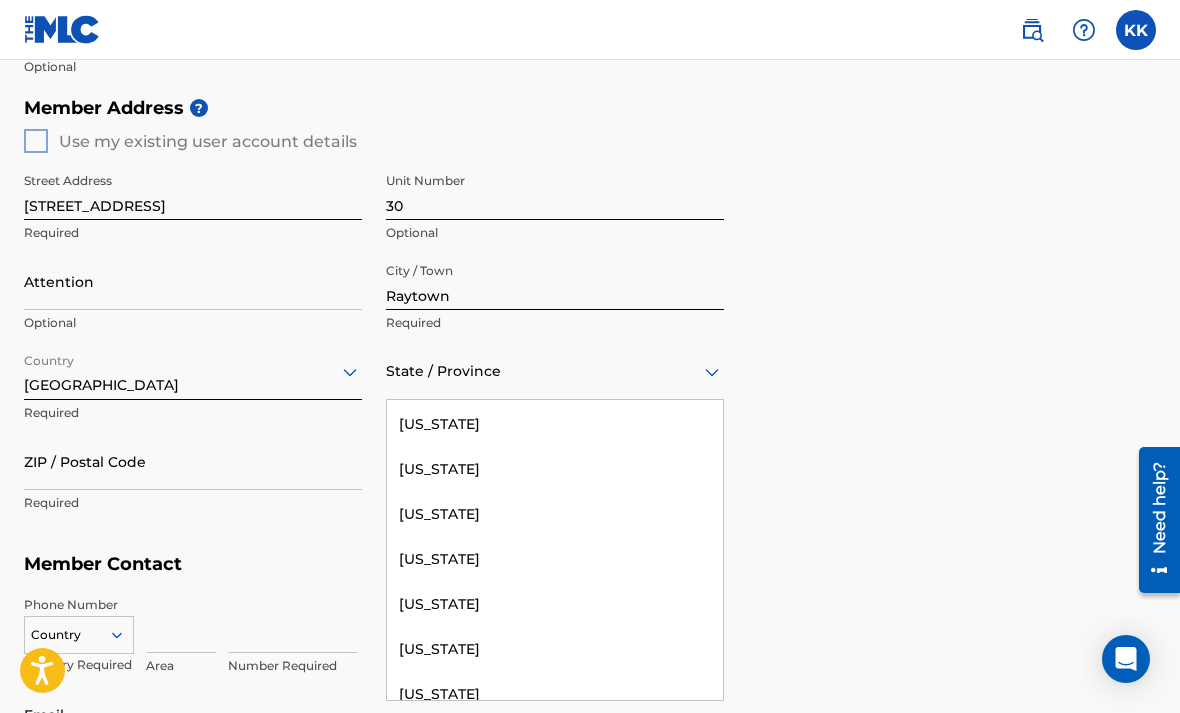 click on "[US_STATE]" at bounding box center [555, 559] 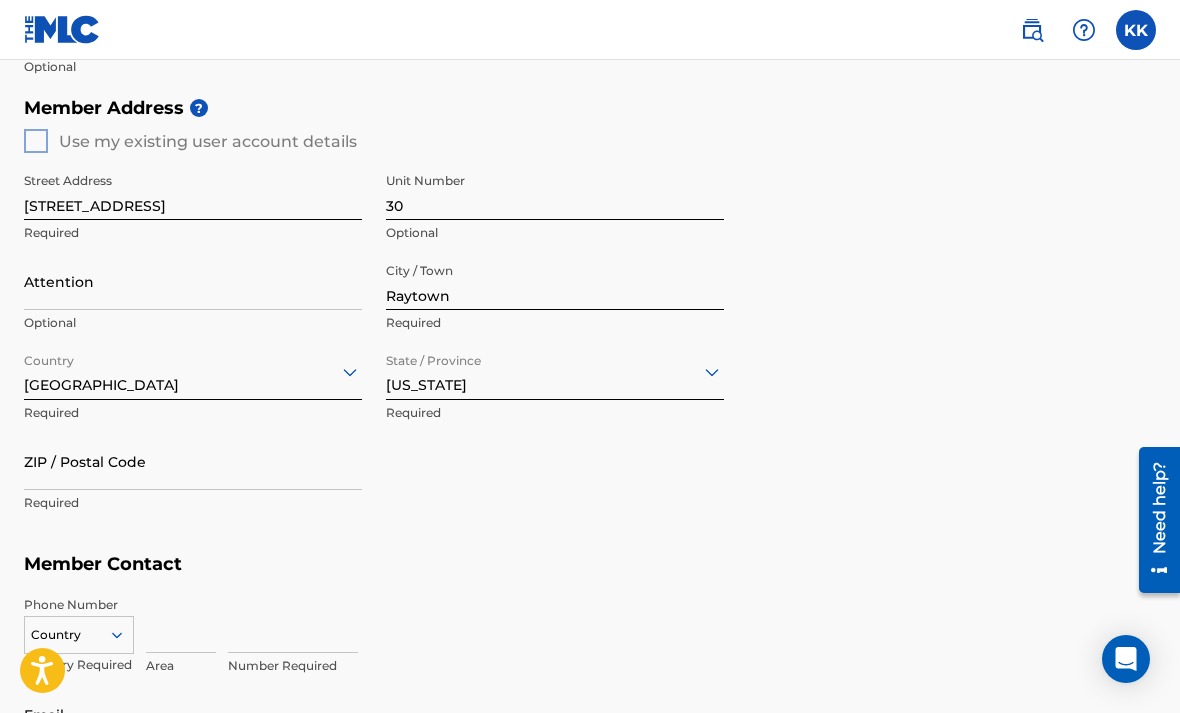 click on "ZIP / Postal Code" at bounding box center (193, 461) 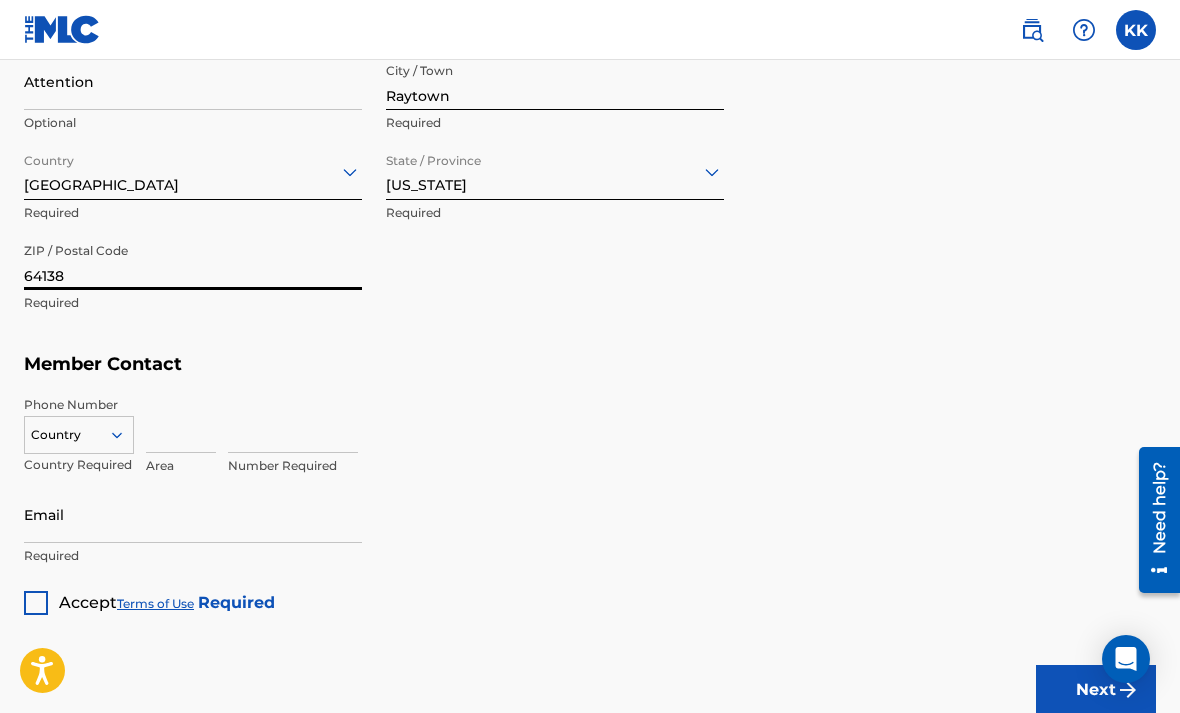 scroll, scrollTop: 977, scrollLeft: 0, axis: vertical 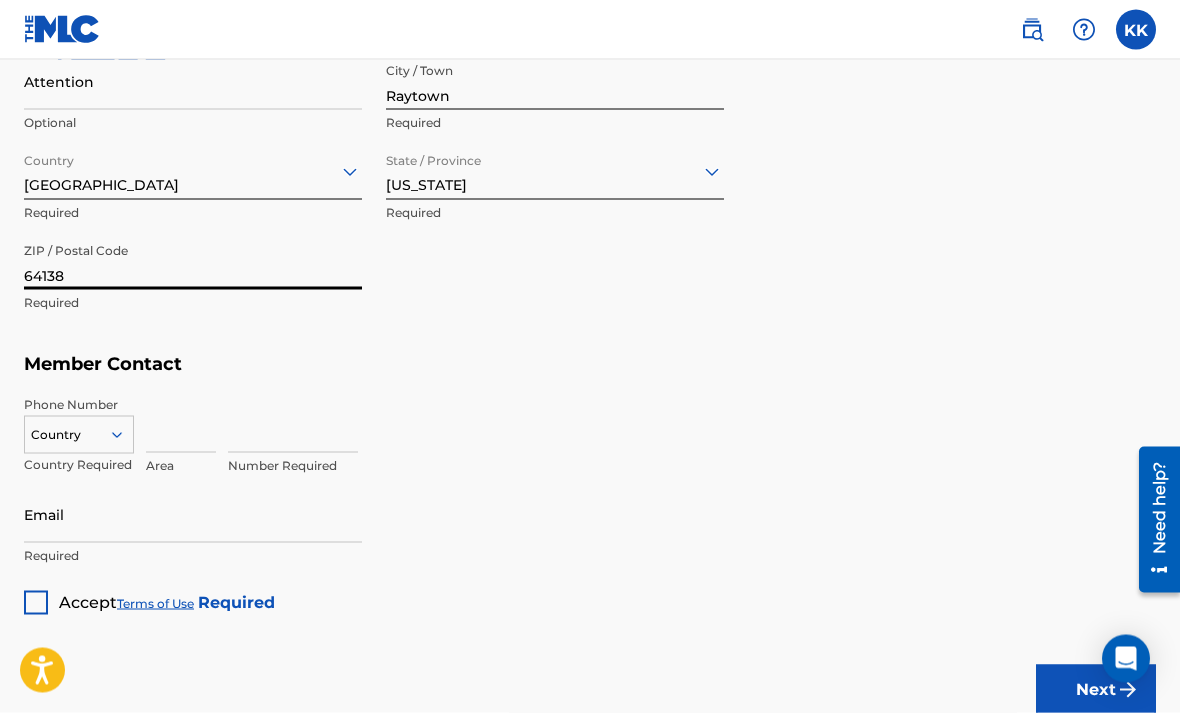 type on "64138" 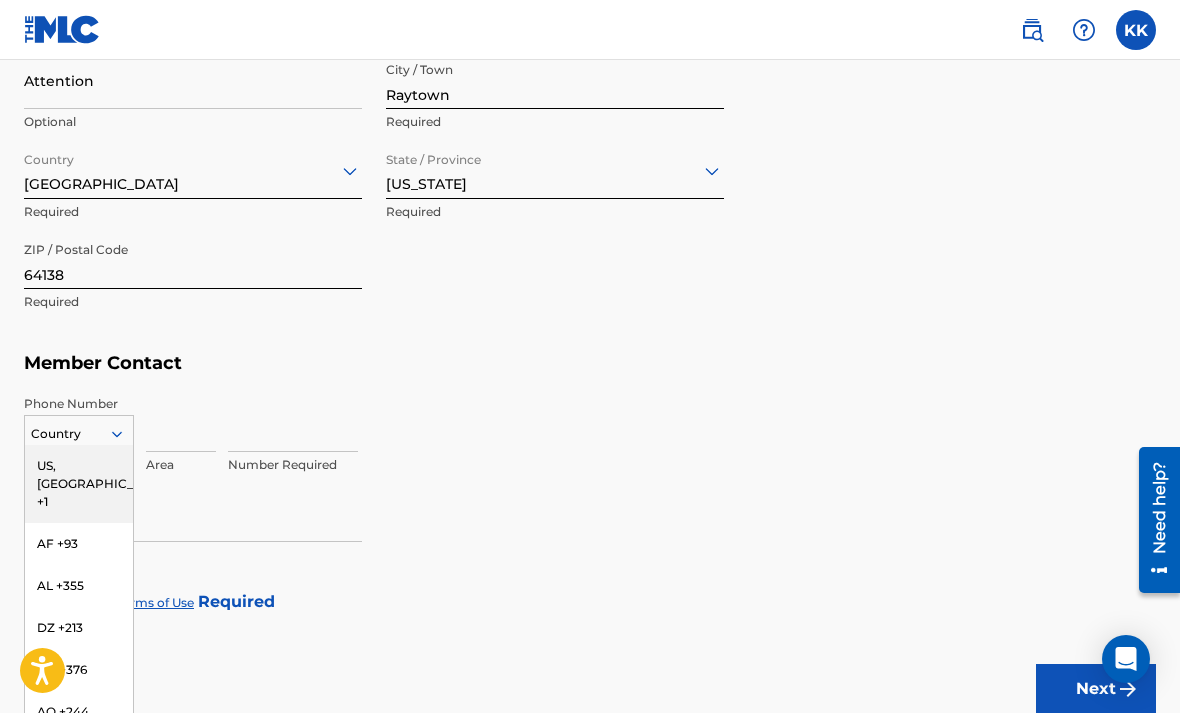 click on "US, [GEOGRAPHIC_DATA] +1" at bounding box center (79, 484) 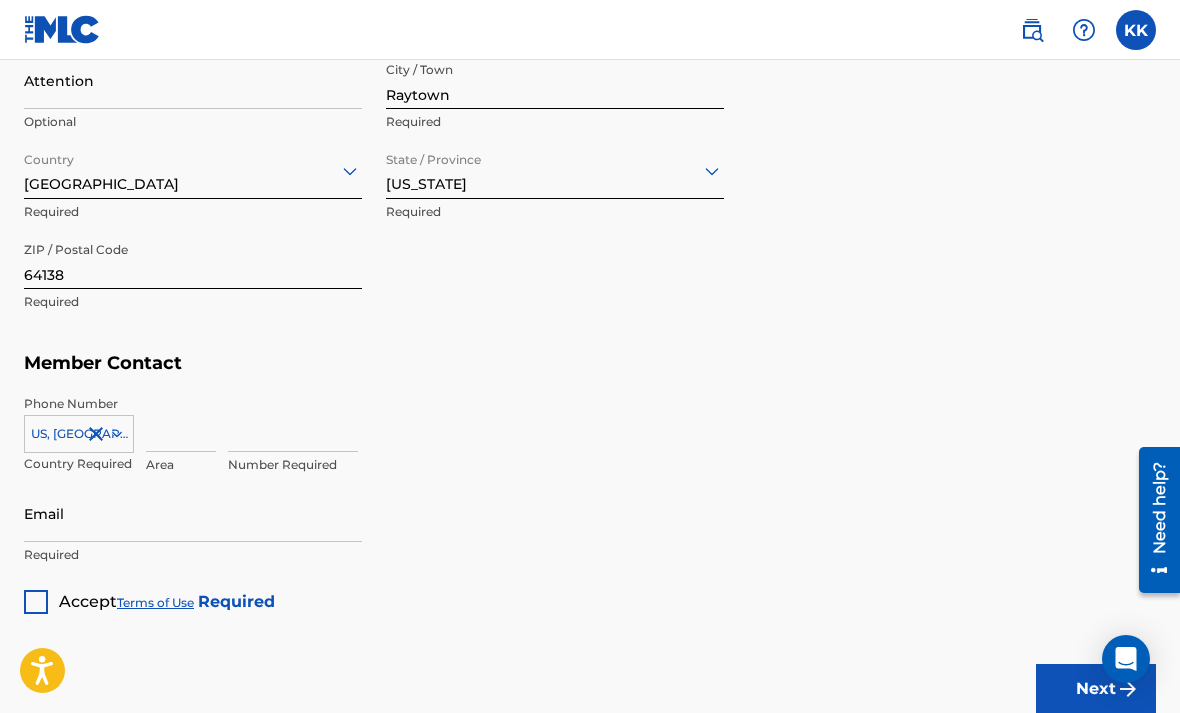 click at bounding box center [181, 423] 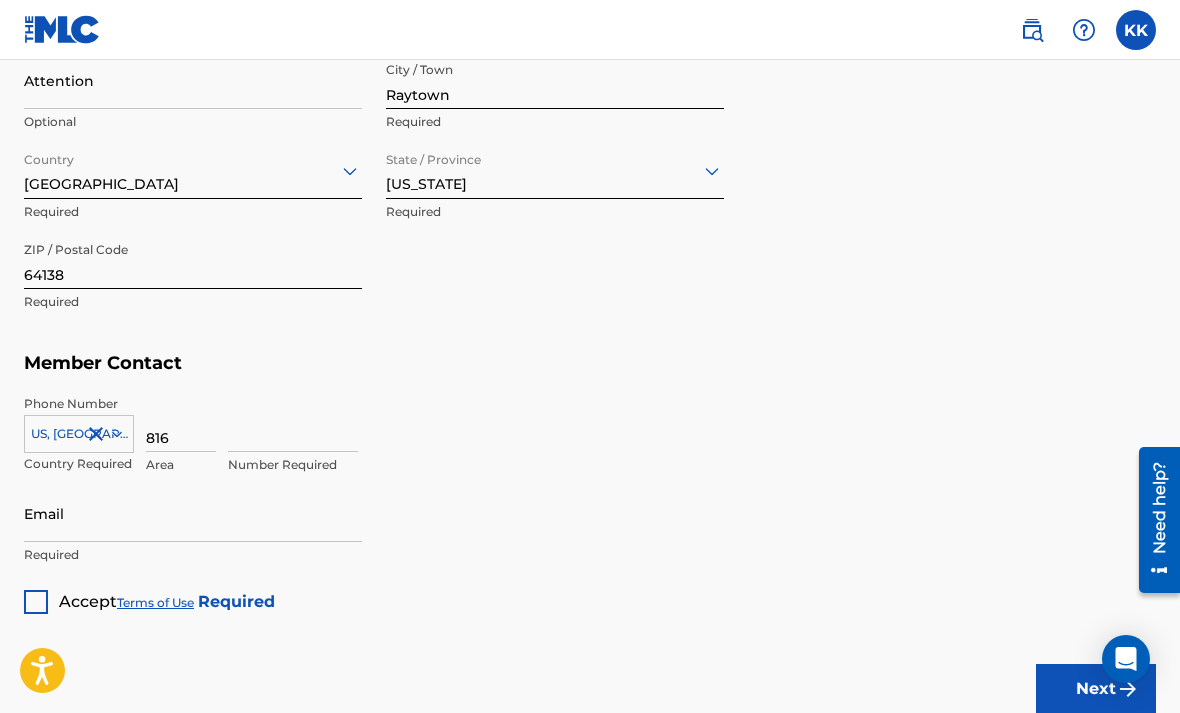 type on "816" 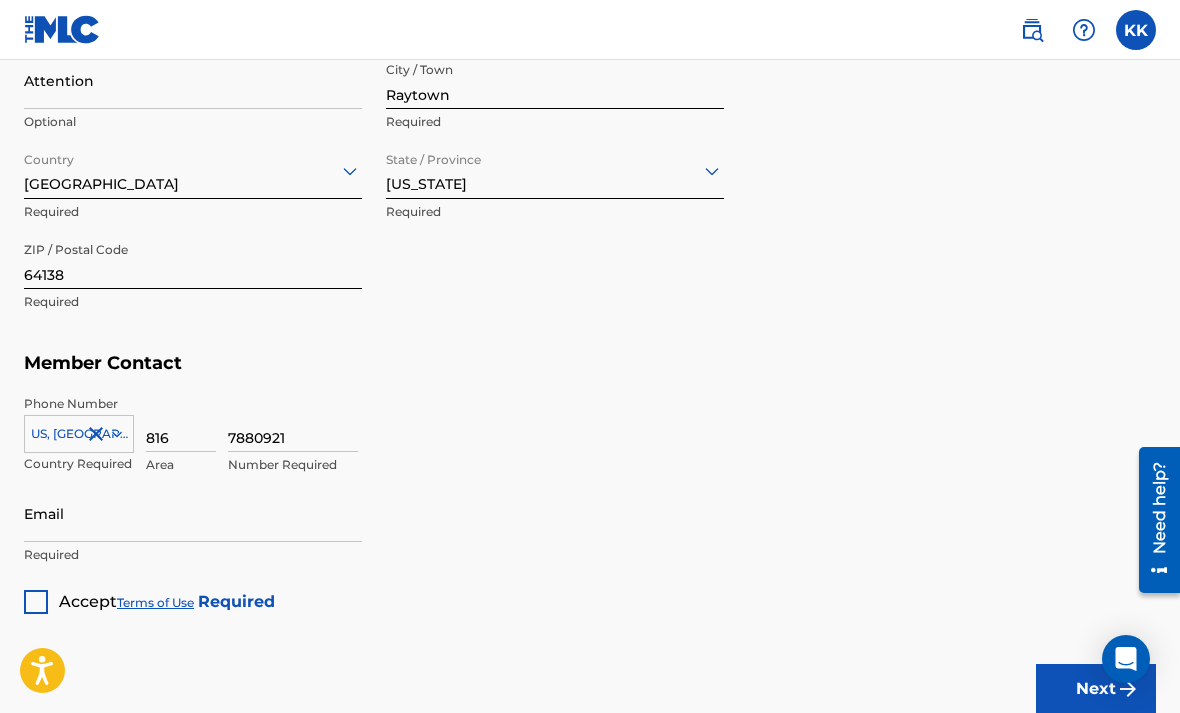 type on "7880921" 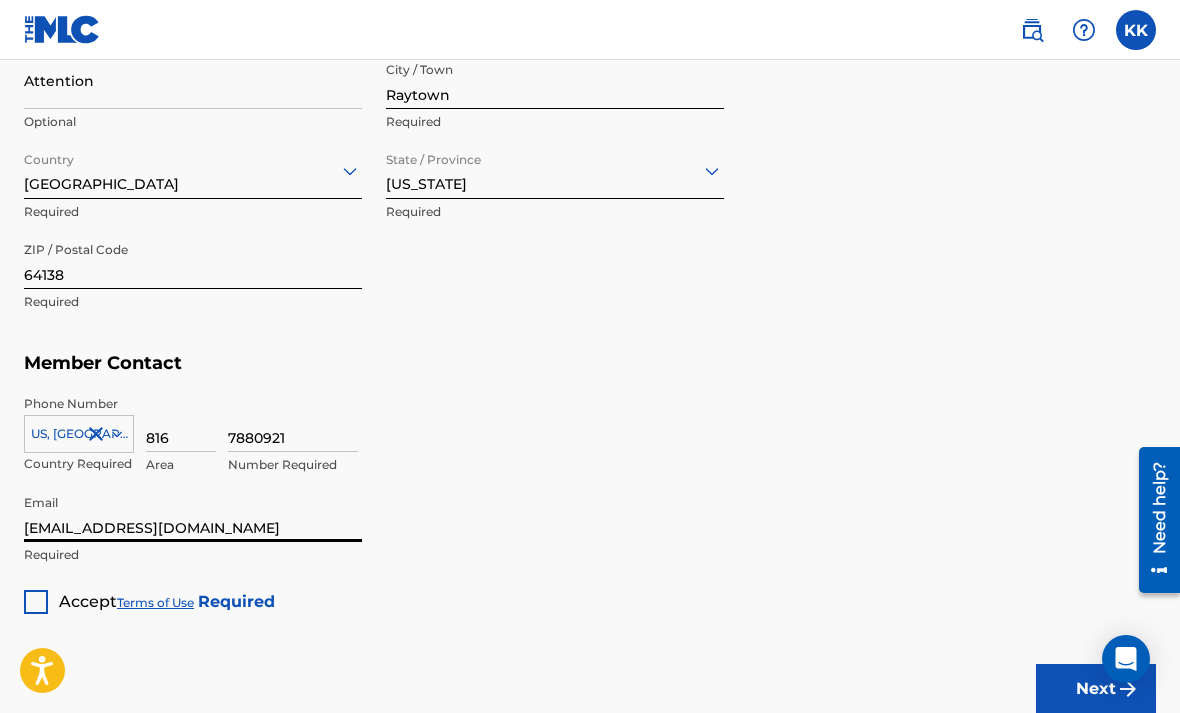 type on "[EMAIL_ADDRESS][DOMAIN_NAME]" 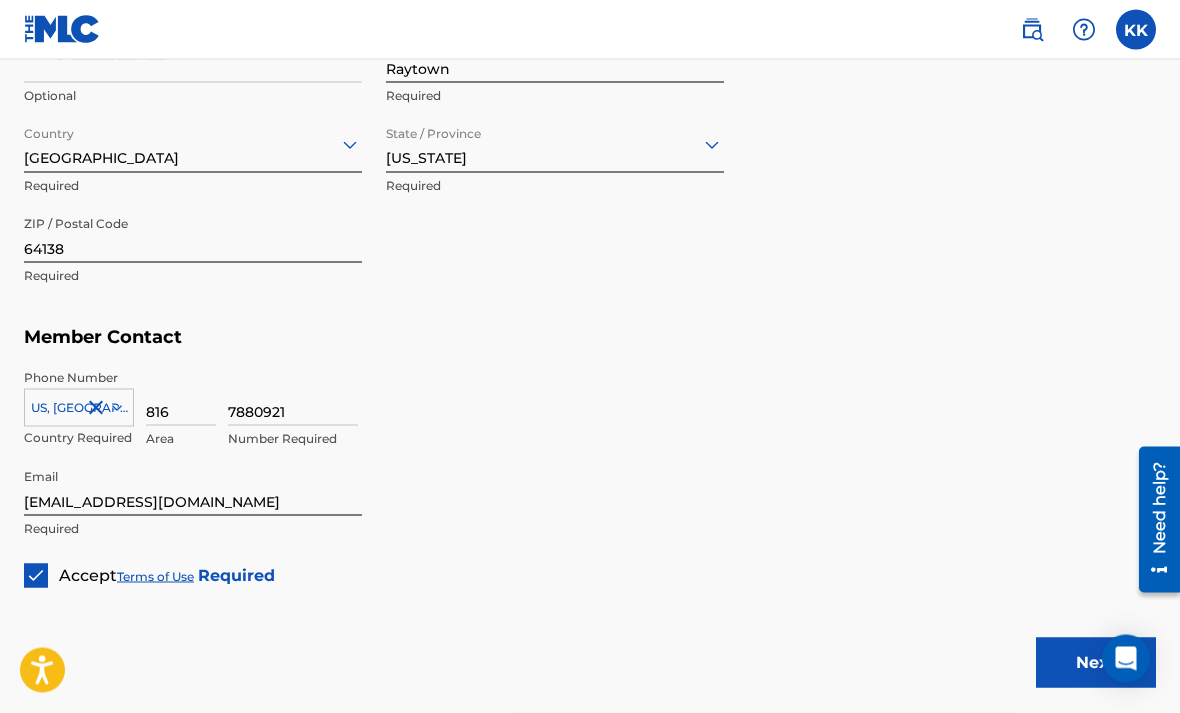 scroll, scrollTop: 1058, scrollLeft: 0, axis: vertical 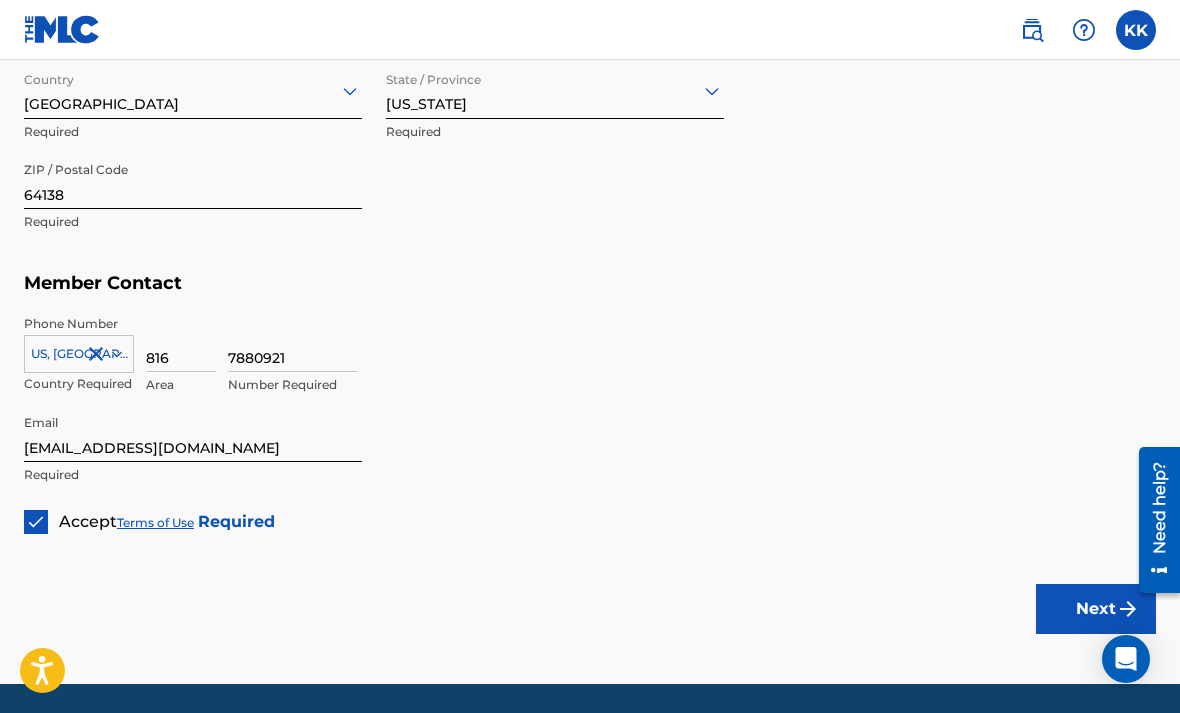 click on "Next" at bounding box center (1096, 609) 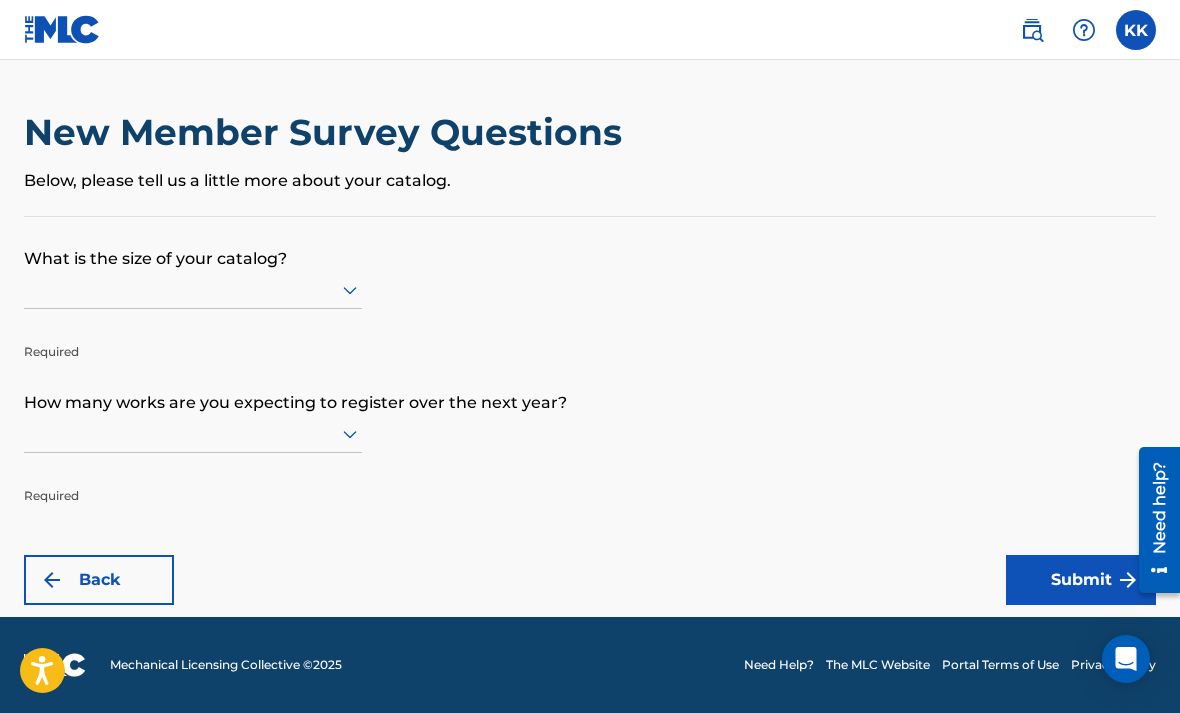 scroll, scrollTop: 0, scrollLeft: 0, axis: both 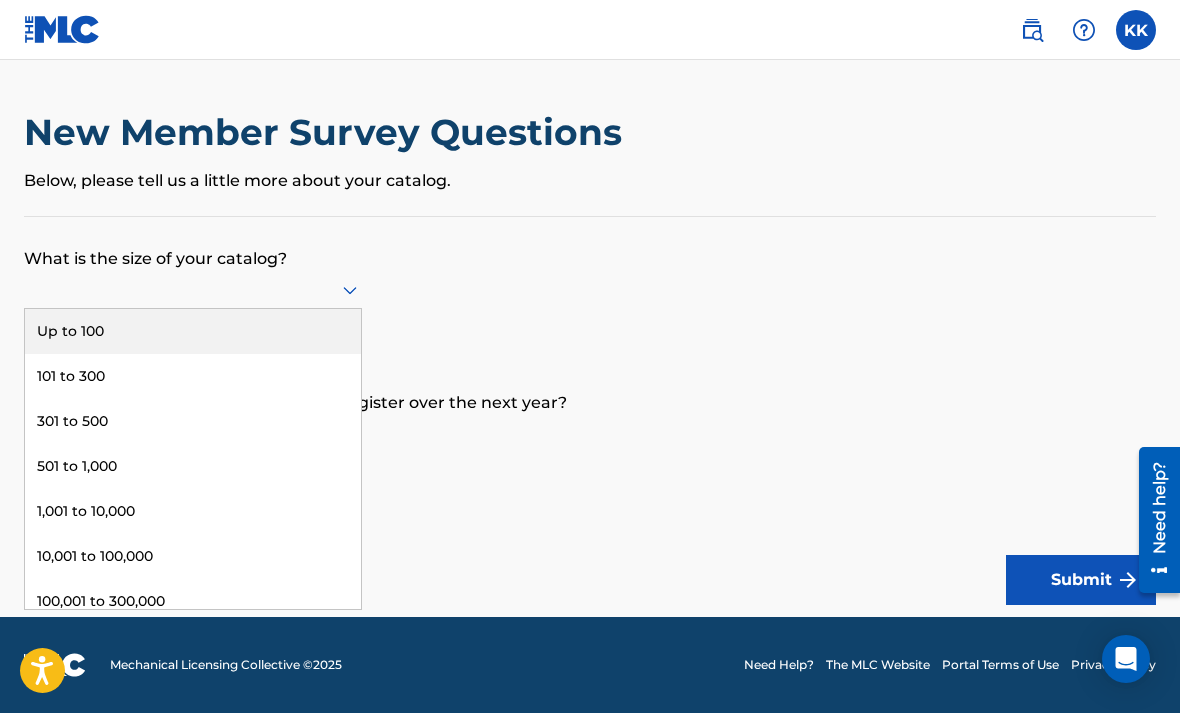 click on "Up to 100" at bounding box center (193, 331) 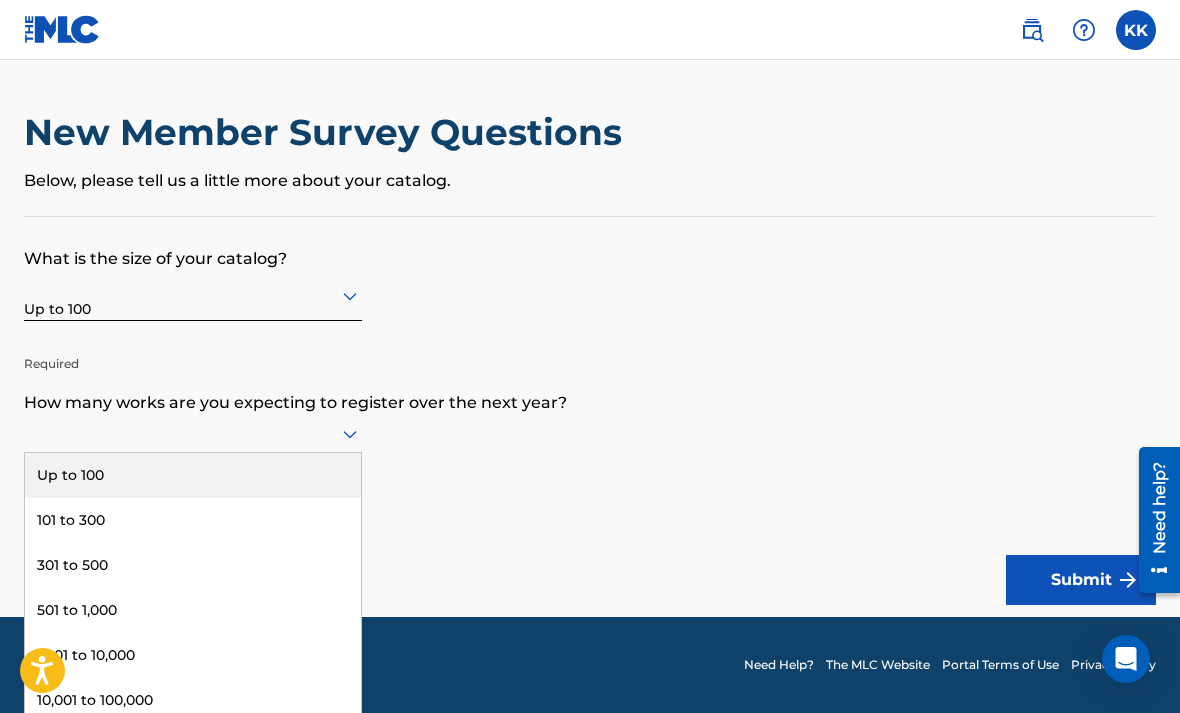 click on "Up to 100" at bounding box center [193, 475] 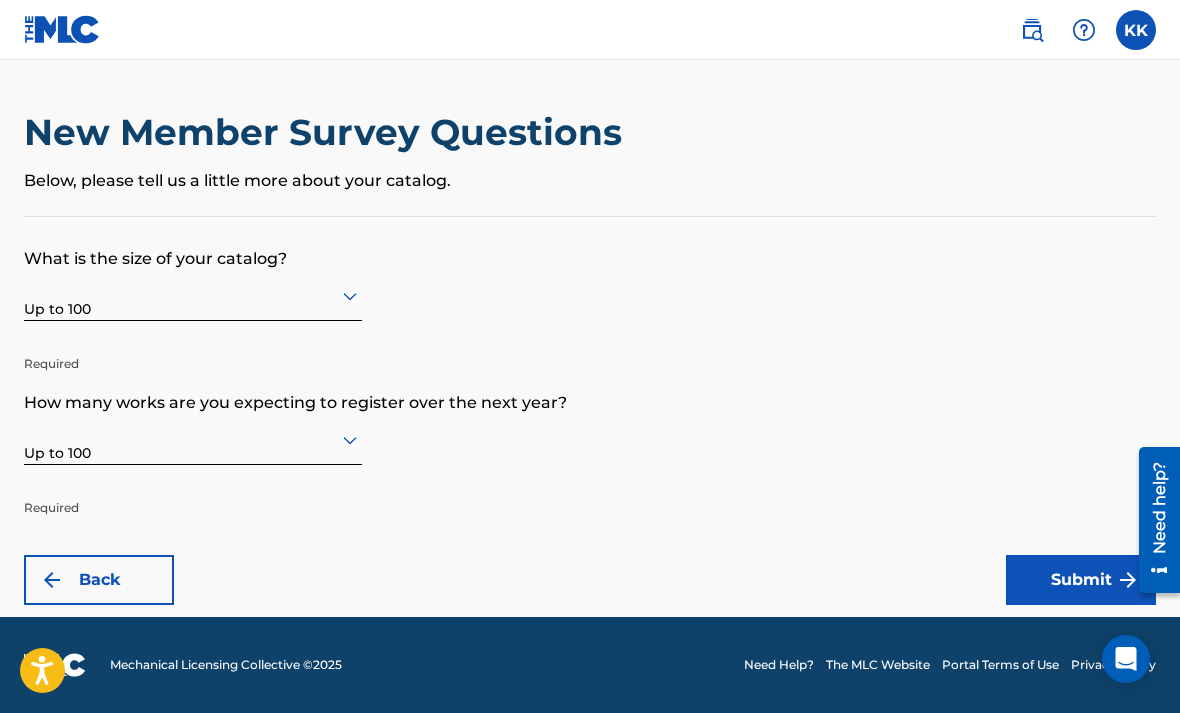 click on "Submit" at bounding box center [1081, 580] 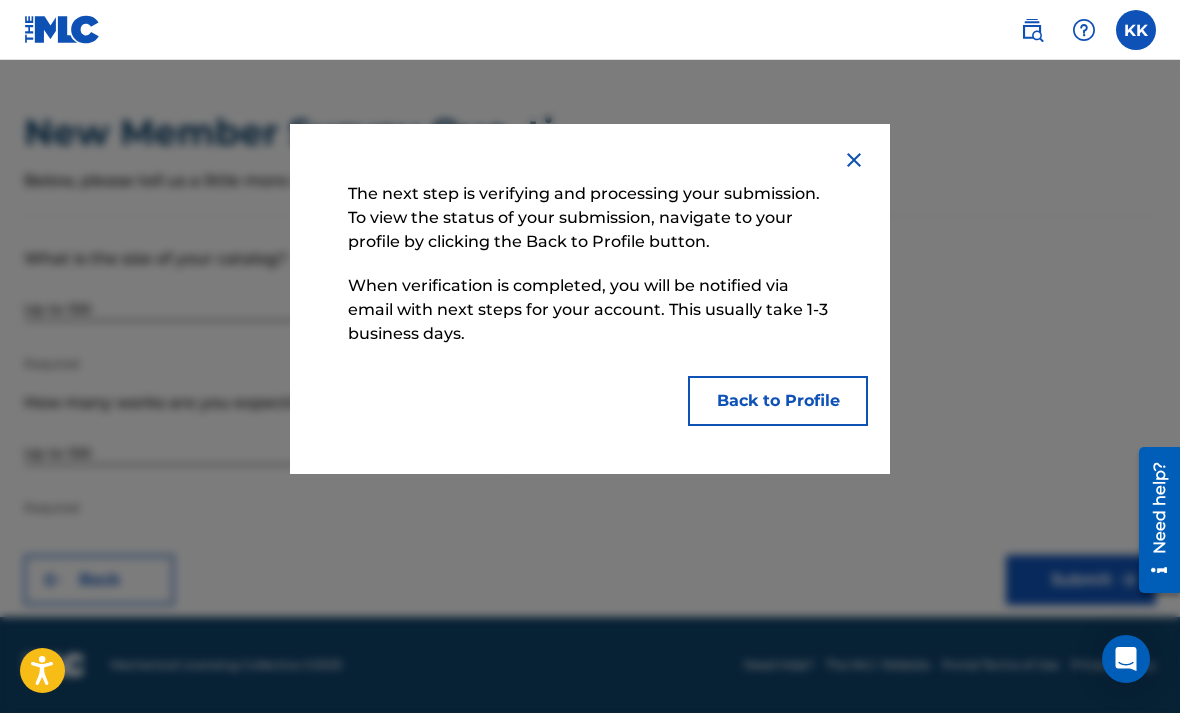 click on "Back to Profile" at bounding box center [778, 401] 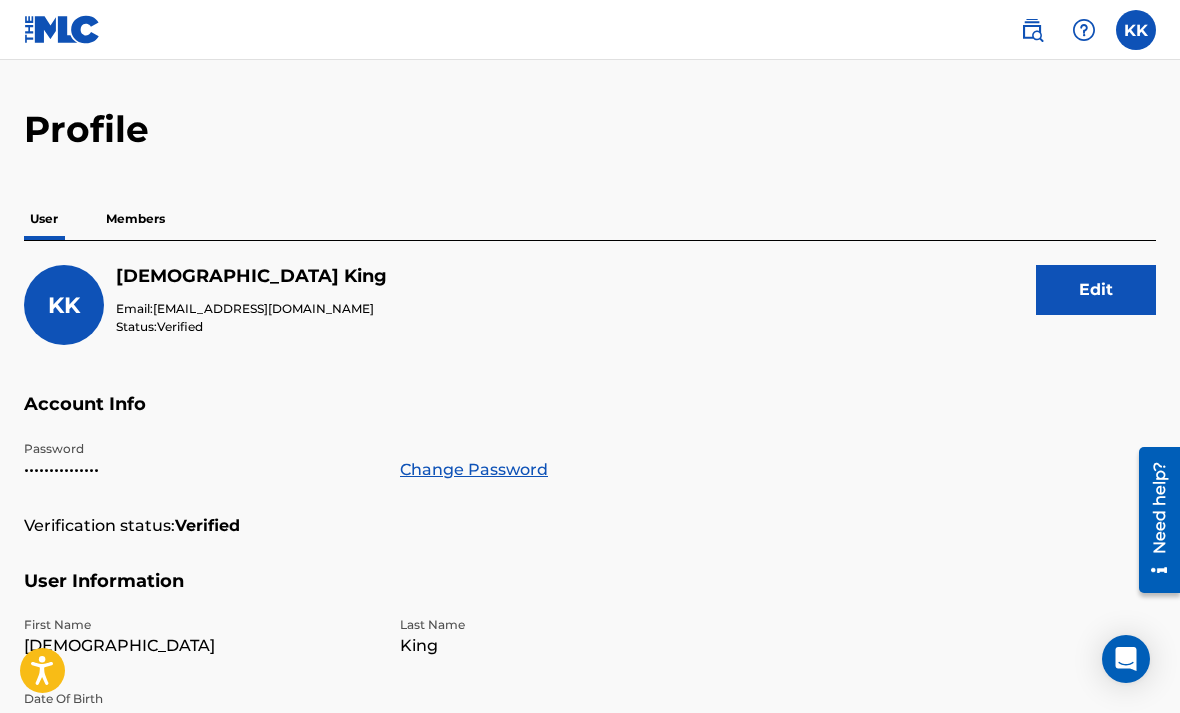 scroll, scrollTop: 0, scrollLeft: 0, axis: both 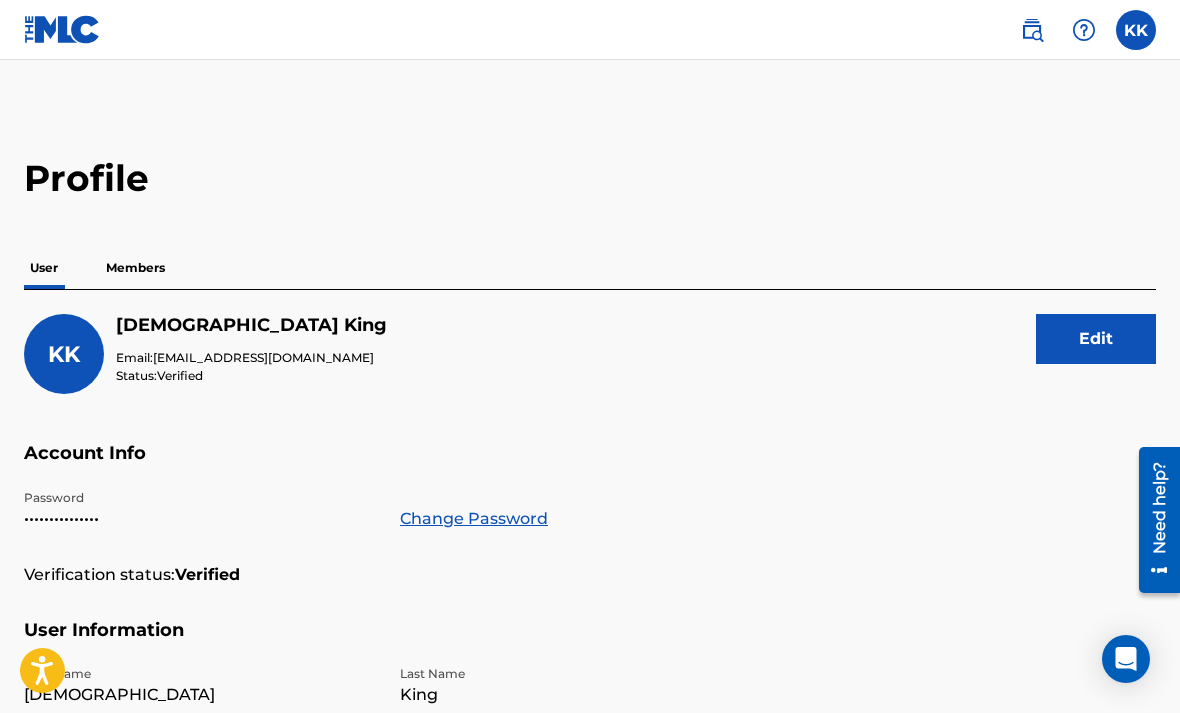 click on "Members" at bounding box center [135, 268] 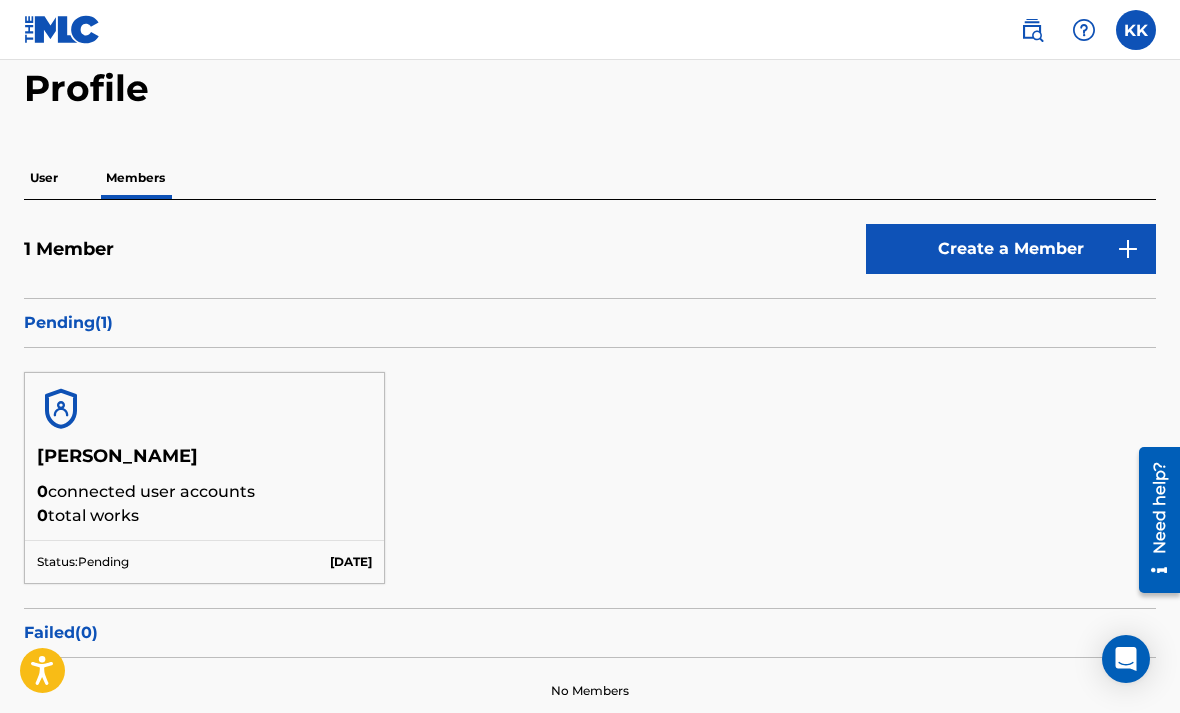 scroll, scrollTop: 0, scrollLeft: 0, axis: both 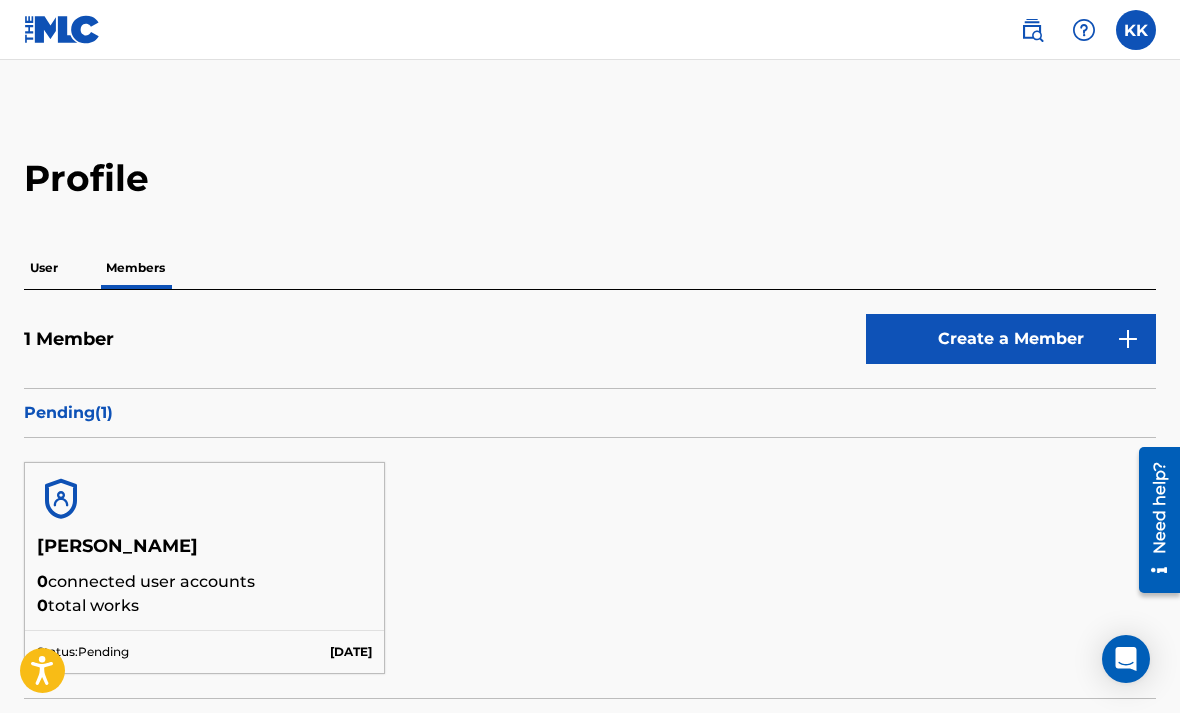 click on "User" at bounding box center (44, 268) 